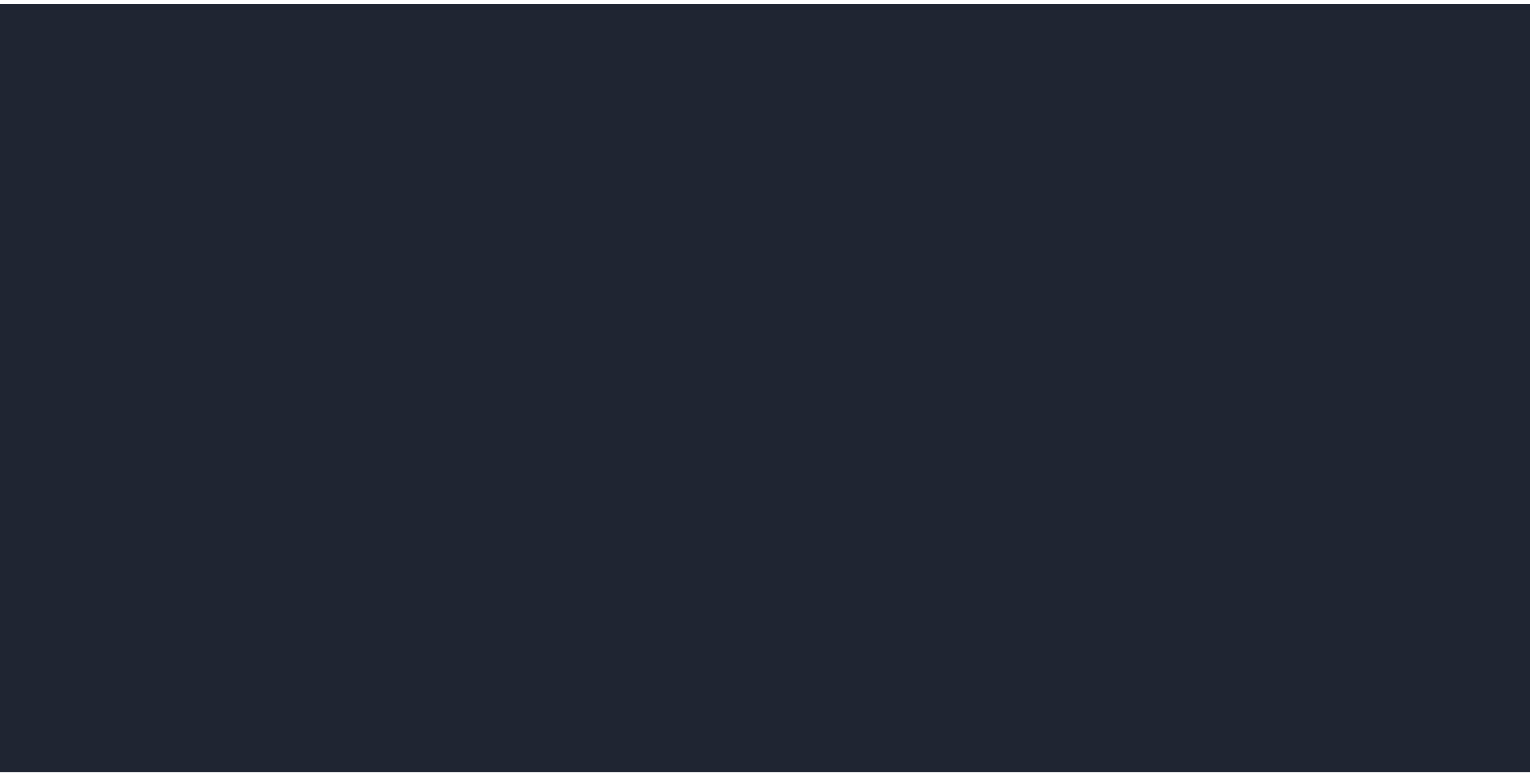scroll, scrollTop: 0, scrollLeft: 0, axis: both 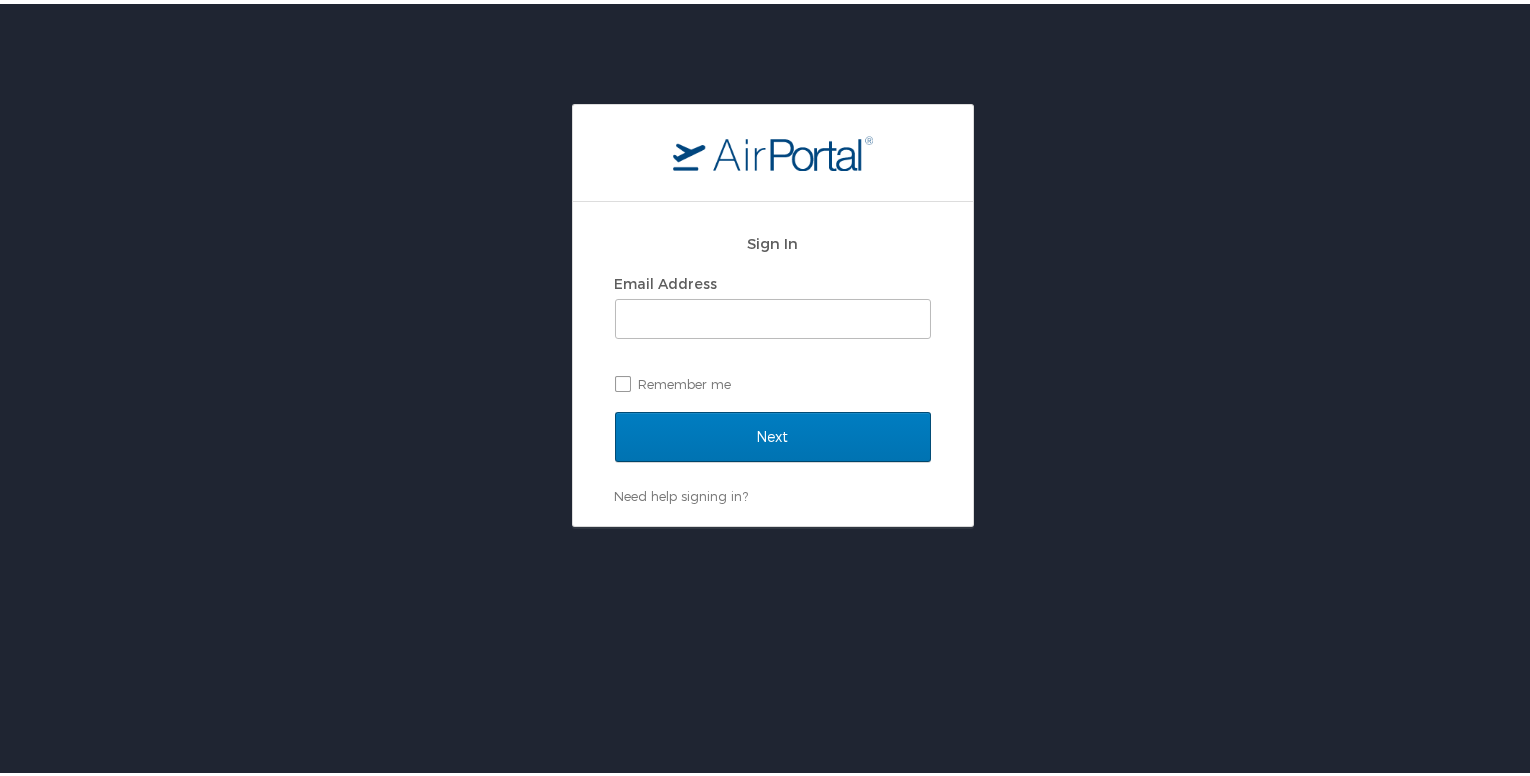 click on "Sign In Email Address  Remember me Next Need help signing in? Forgot password? Help" at bounding box center (772, 311) 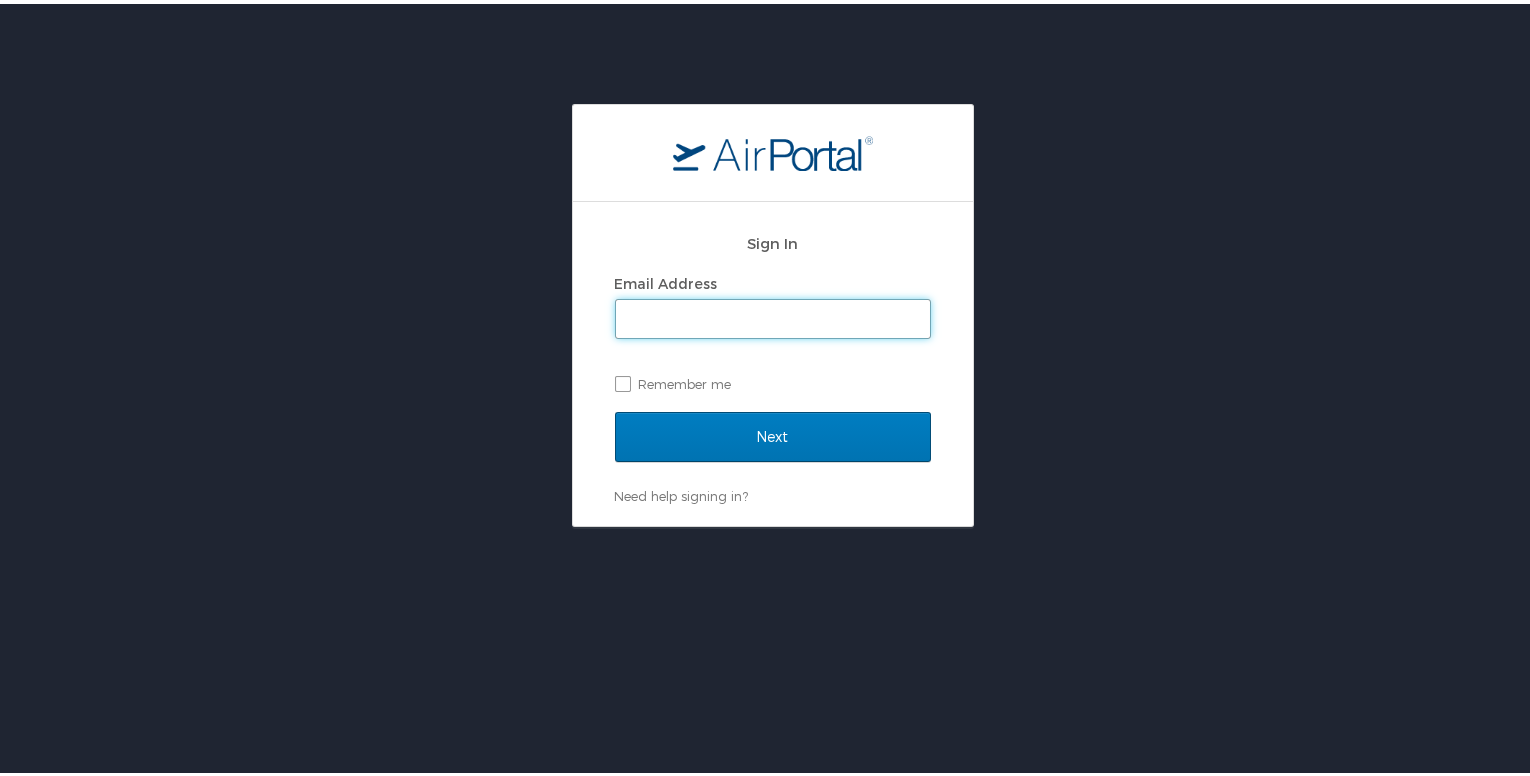 click on "Email Address" at bounding box center [773, 315] 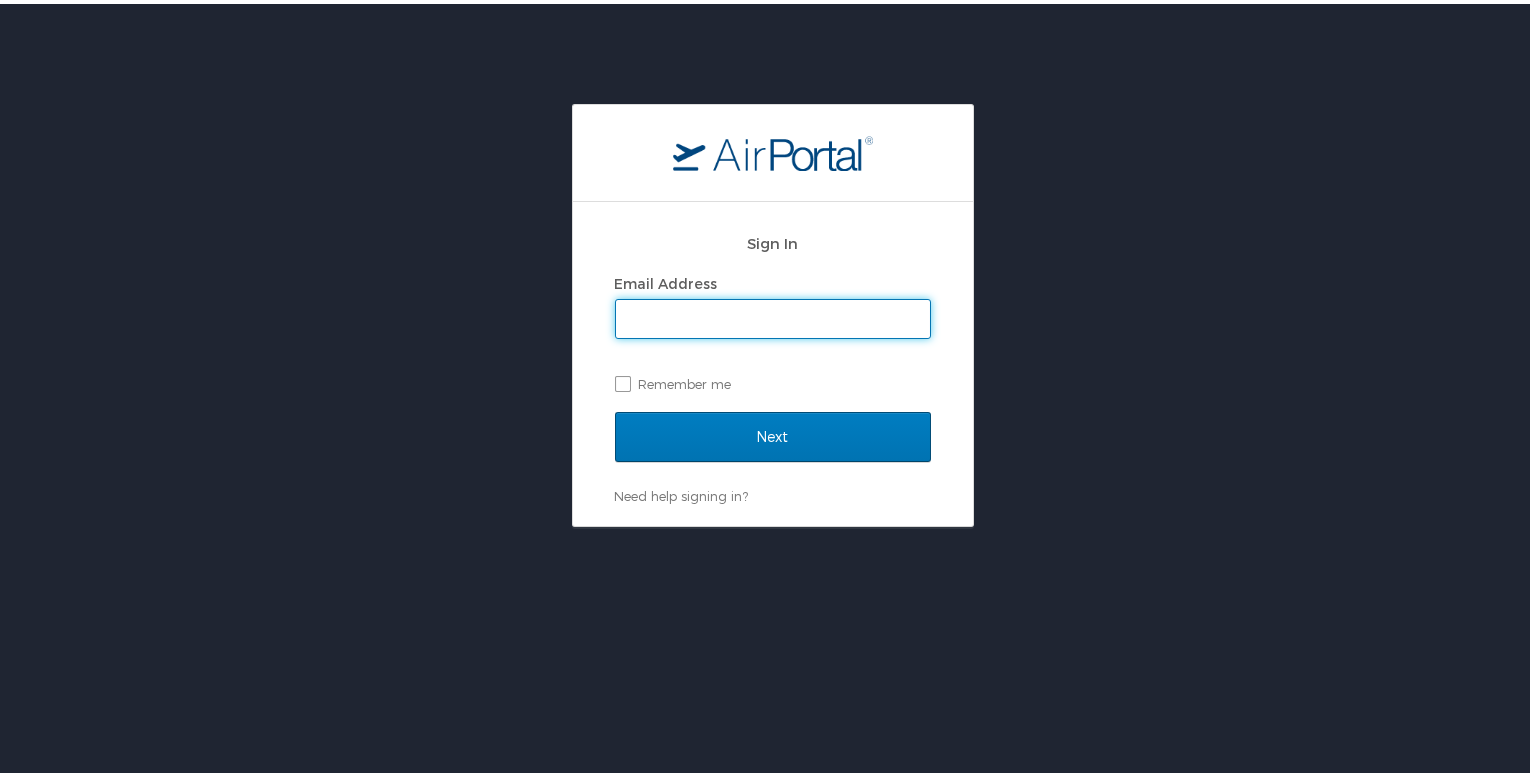 click on "Sign In Email Address  Remember me Next Need help signing in? Forgot password? Help" at bounding box center [772, 488] 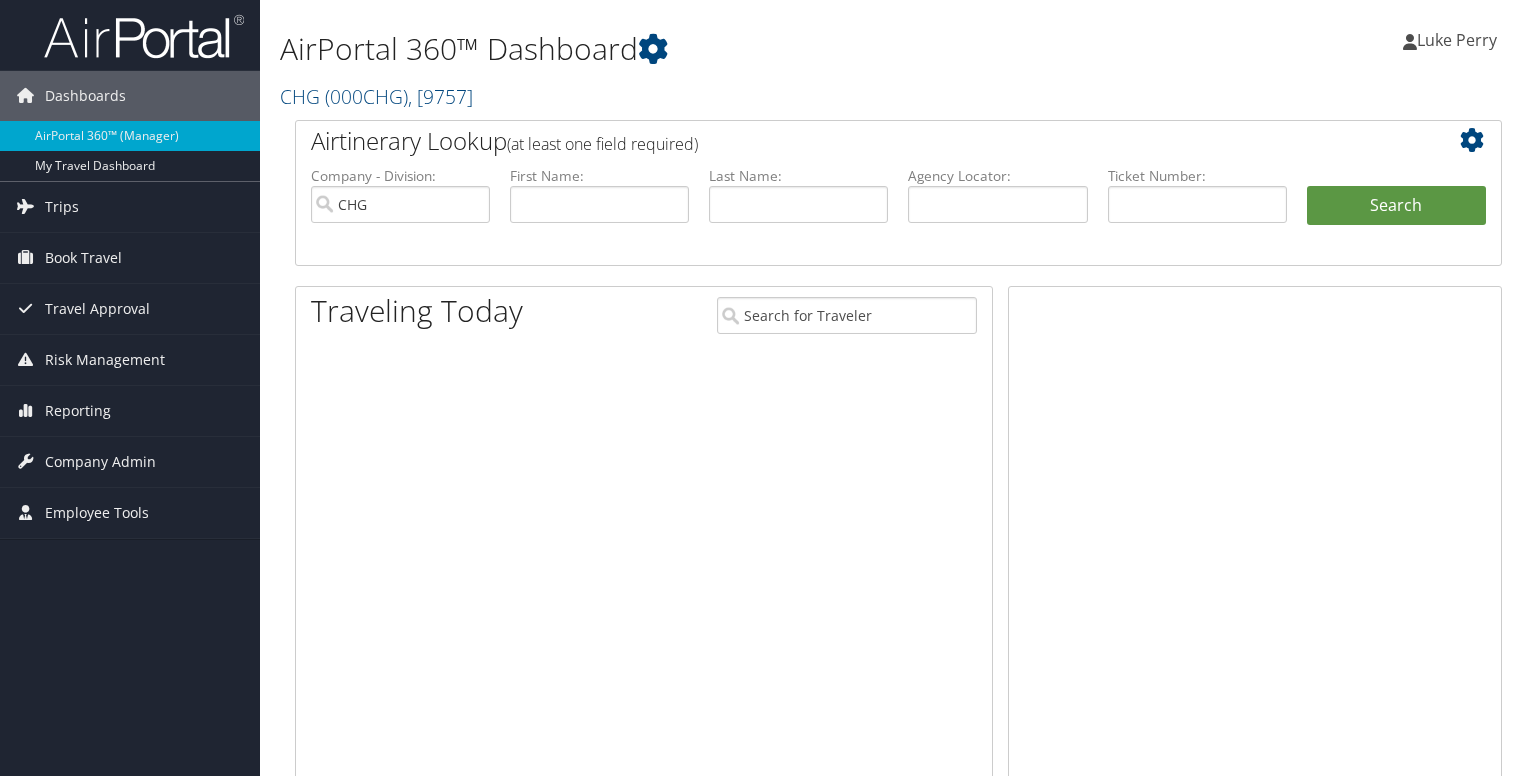scroll, scrollTop: 0, scrollLeft: 0, axis: both 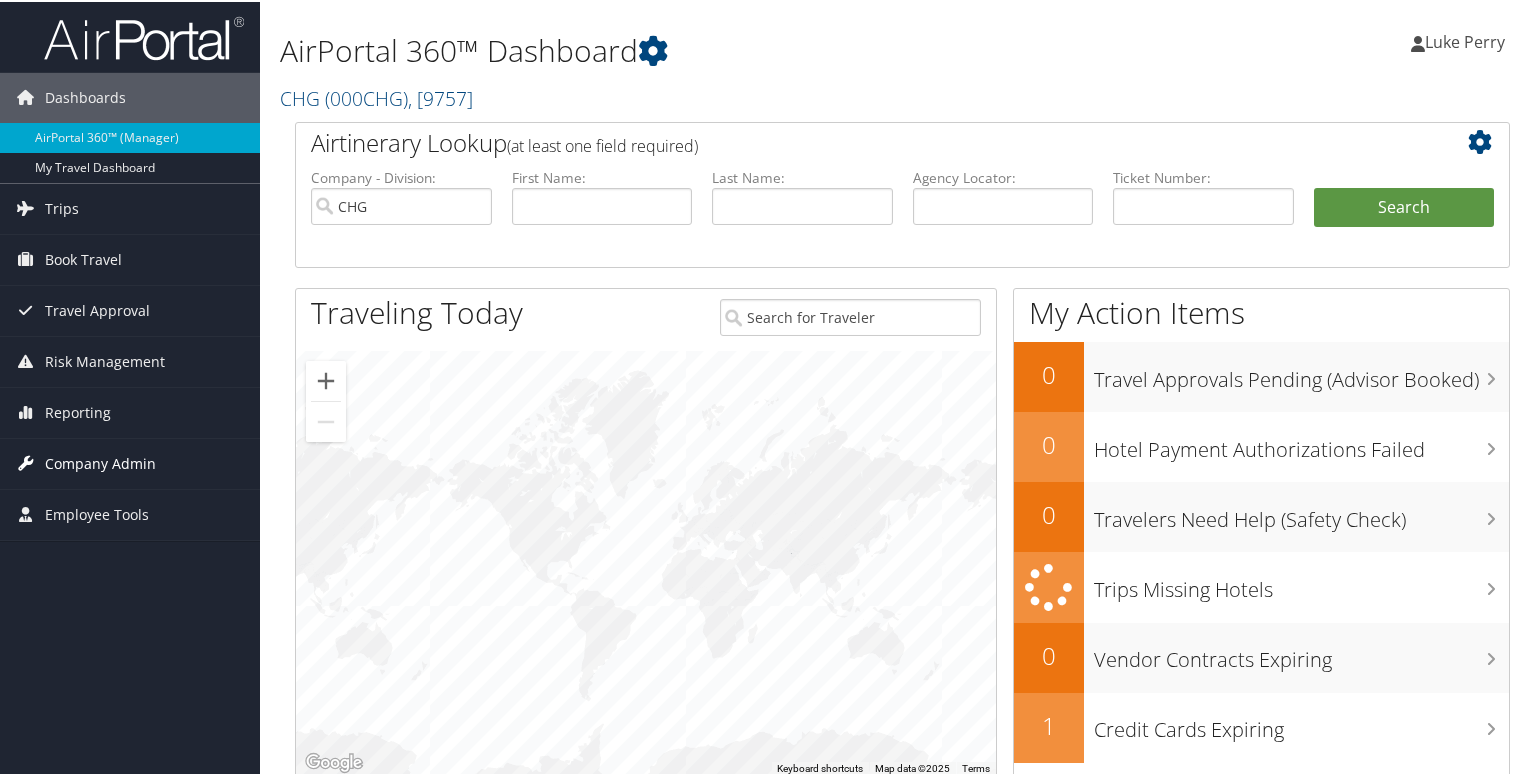 drag, startPoint x: 73, startPoint y: 418, endPoint x: 165, endPoint y: 487, distance: 115 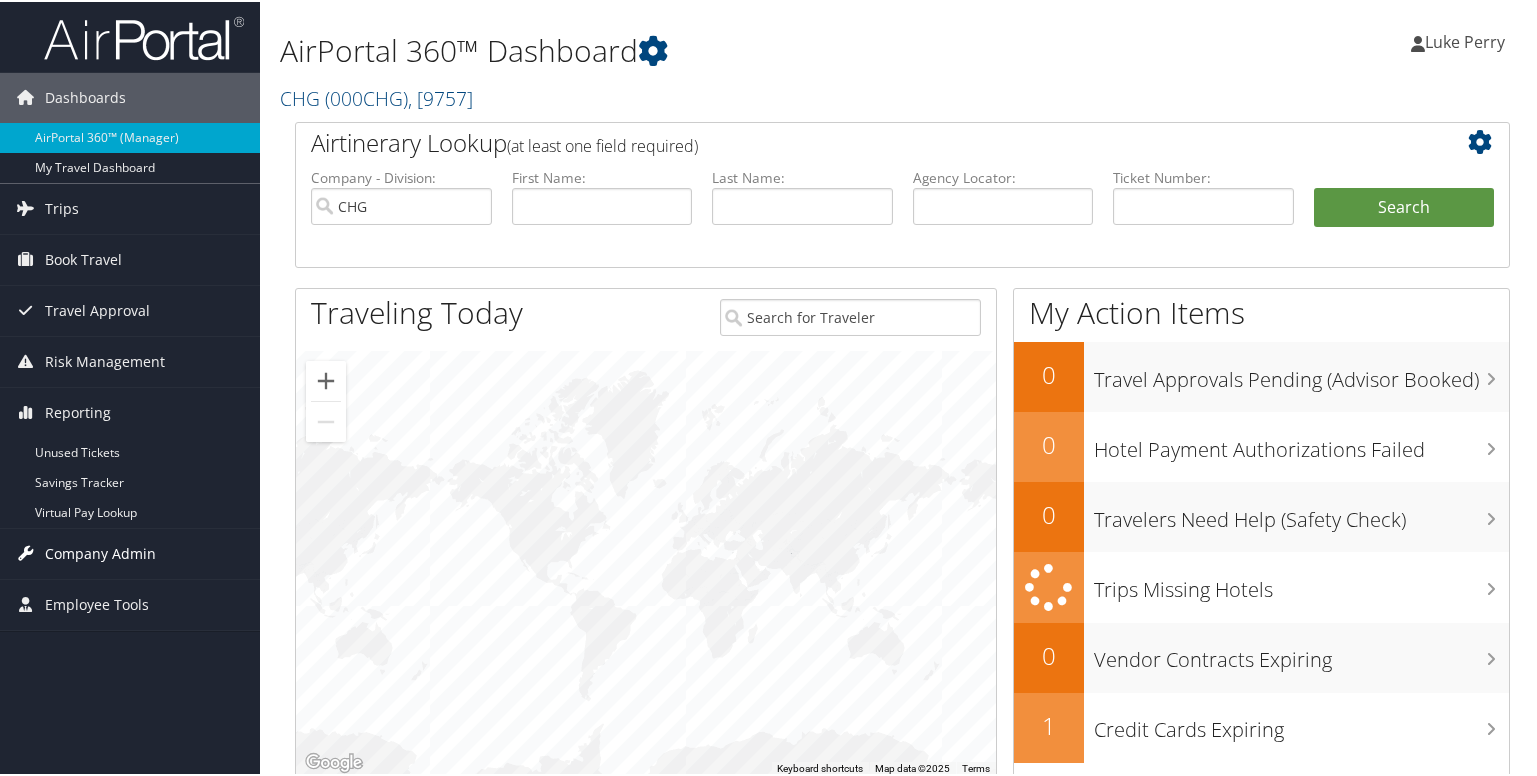 click on "Company Admin" at bounding box center (130, 552) 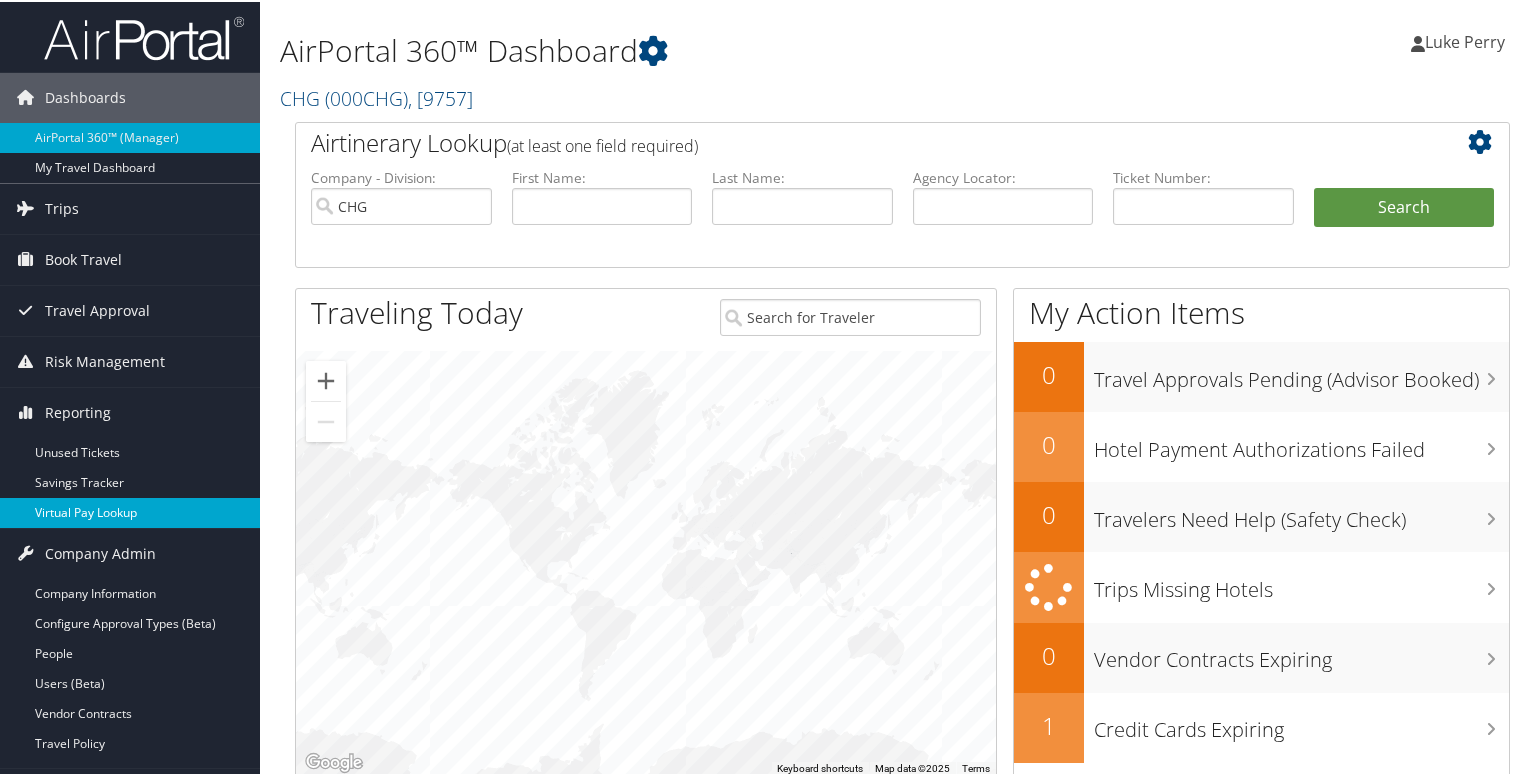 click on "Virtual Pay Lookup" at bounding box center [130, 511] 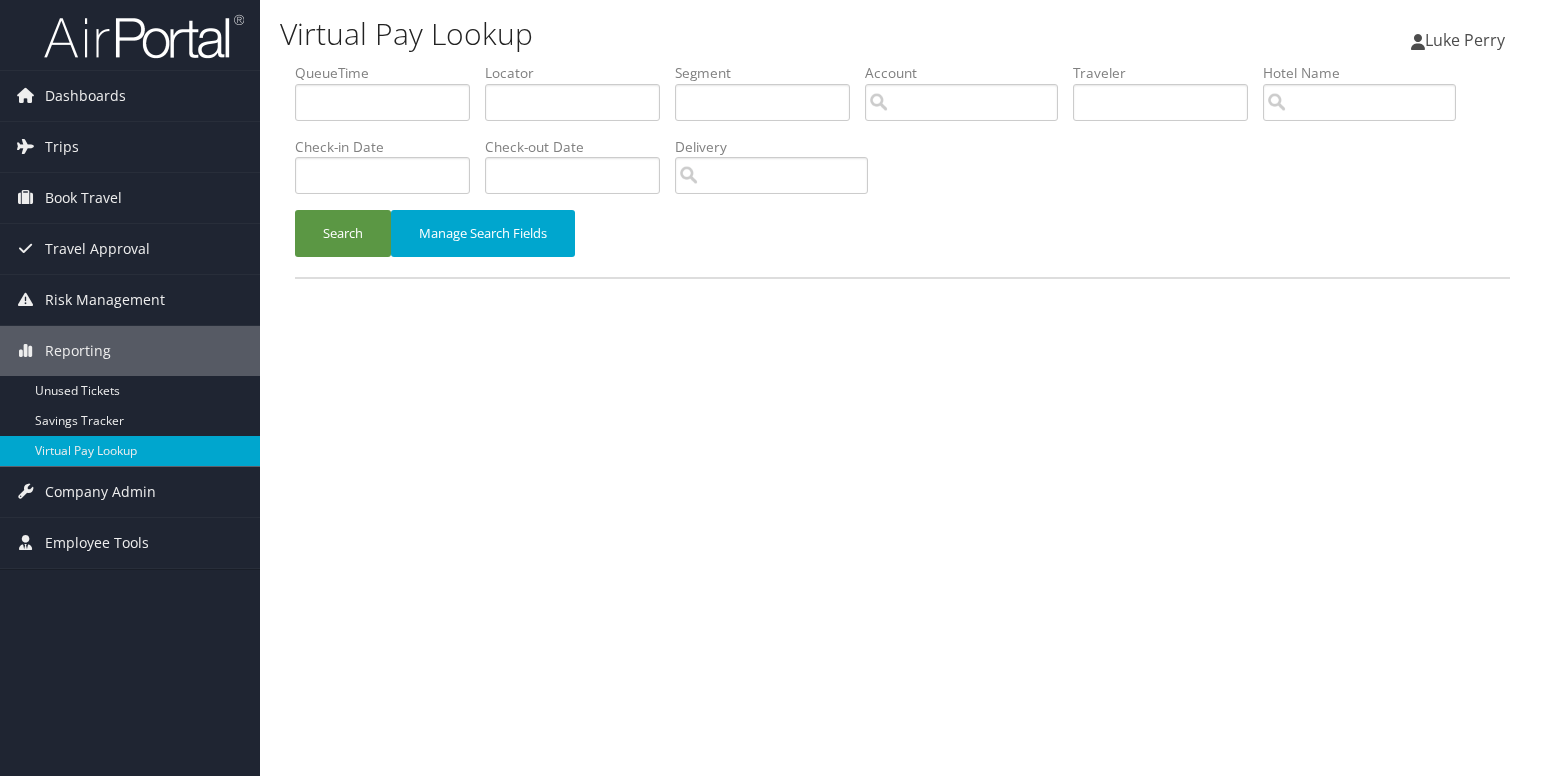 scroll, scrollTop: 0, scrollLeft: 0, axis: both 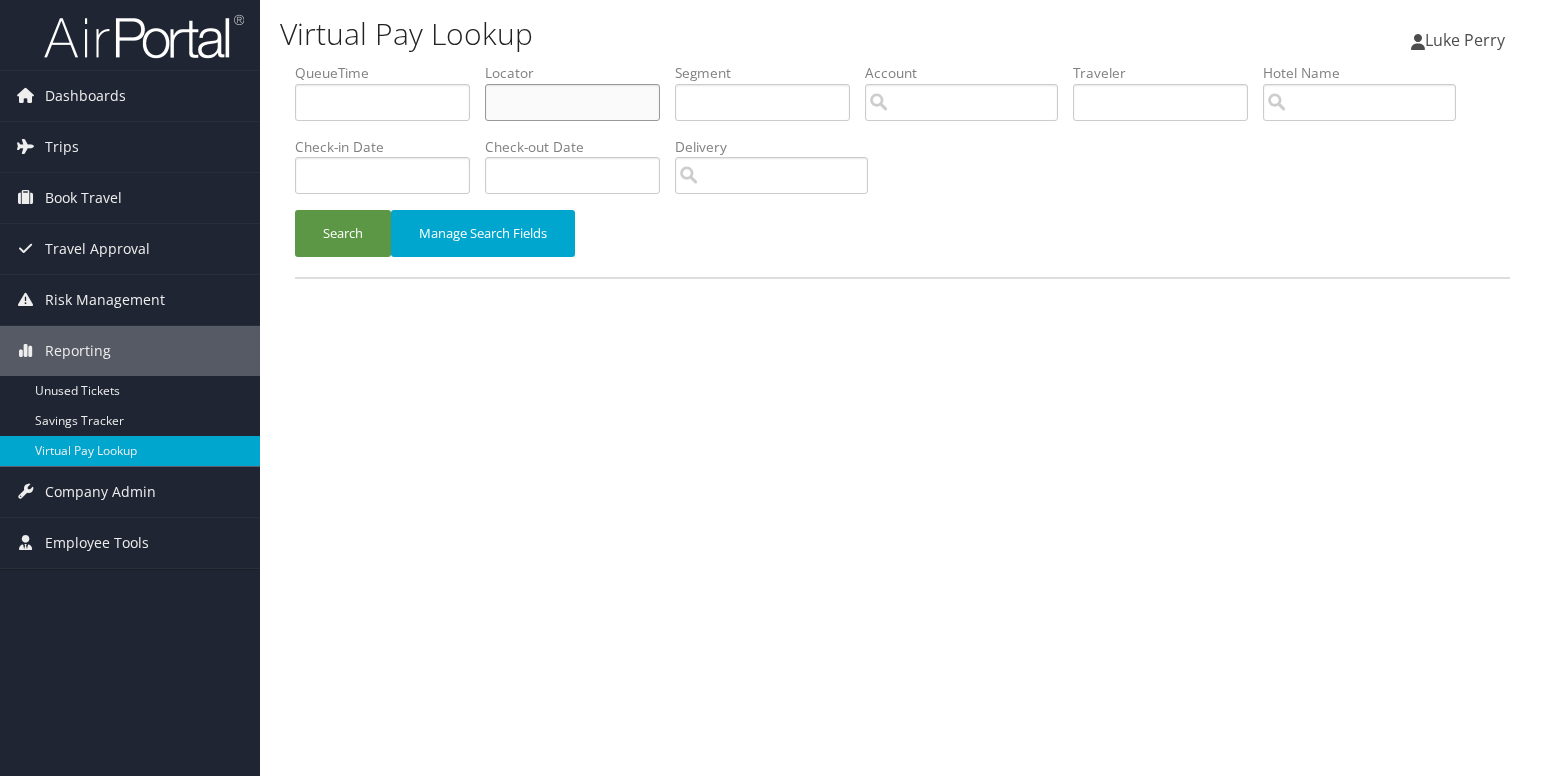 drag, startPoint x: 567, startPoint y: 111, endPoint x: 576, endPoint y: 129, distance: 20.12461 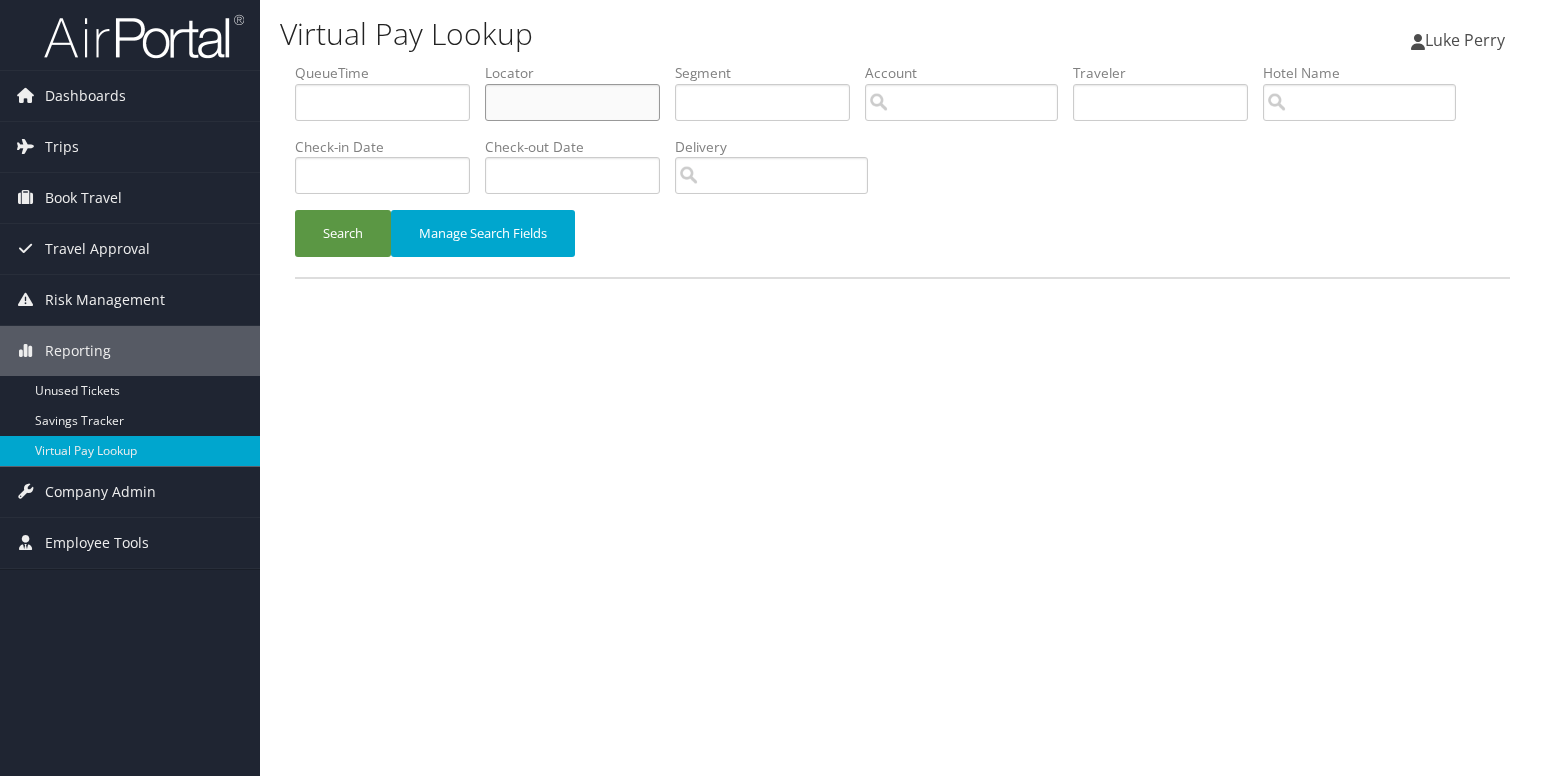 click at bounding box center (572, 102) 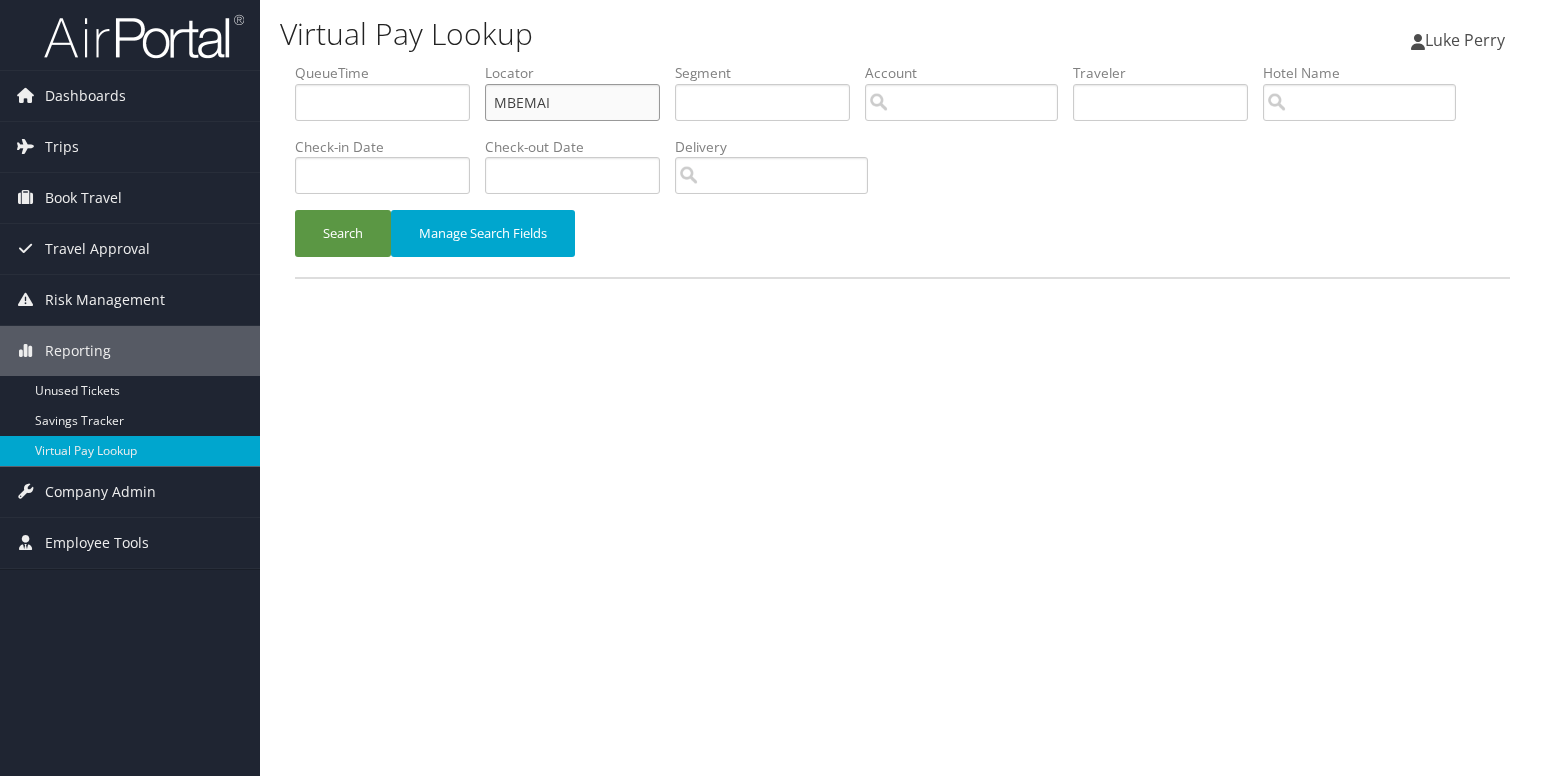 type on "MBEMAI" 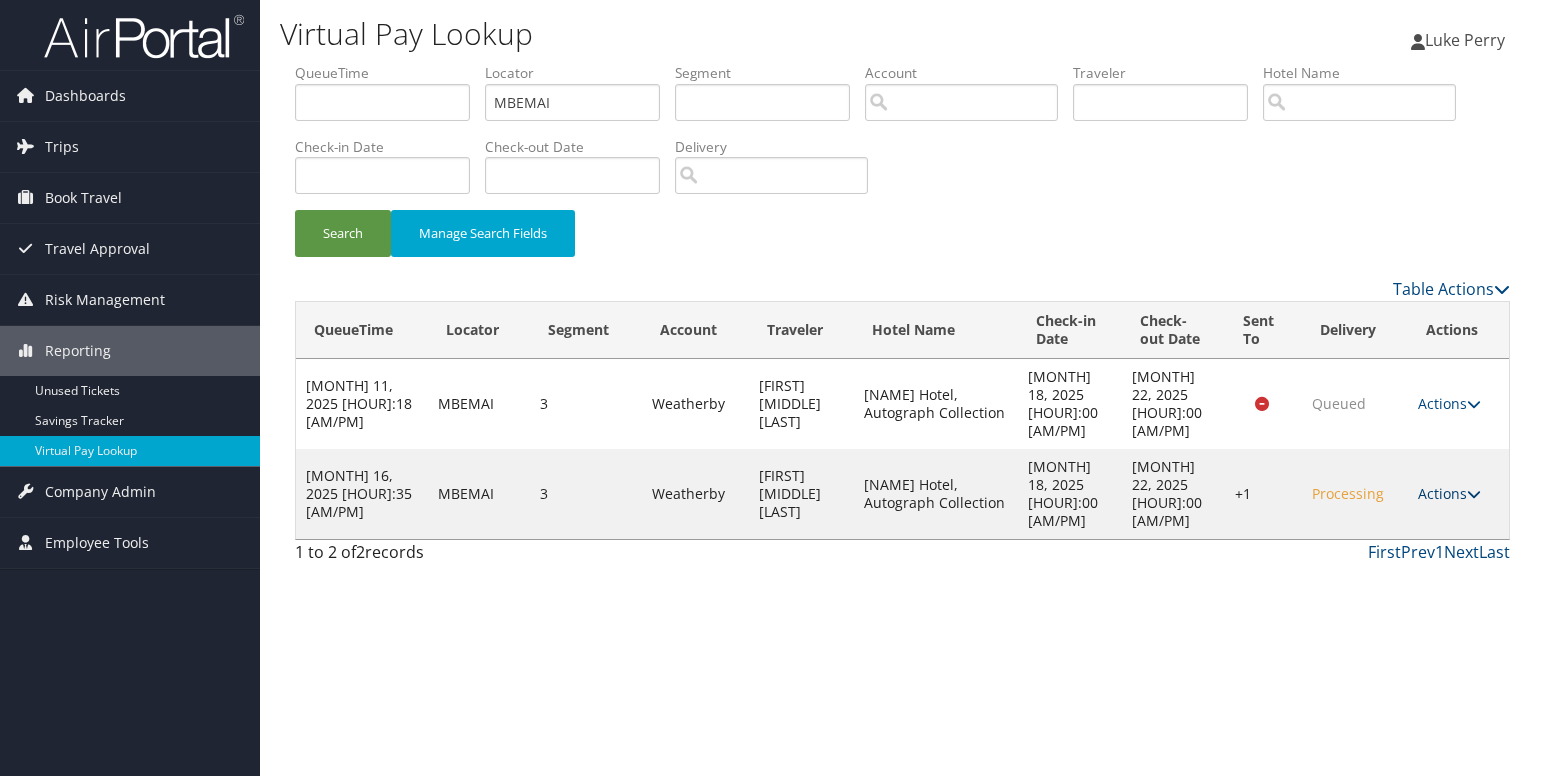 click on "Actions" at bounding box center [1449, 493] 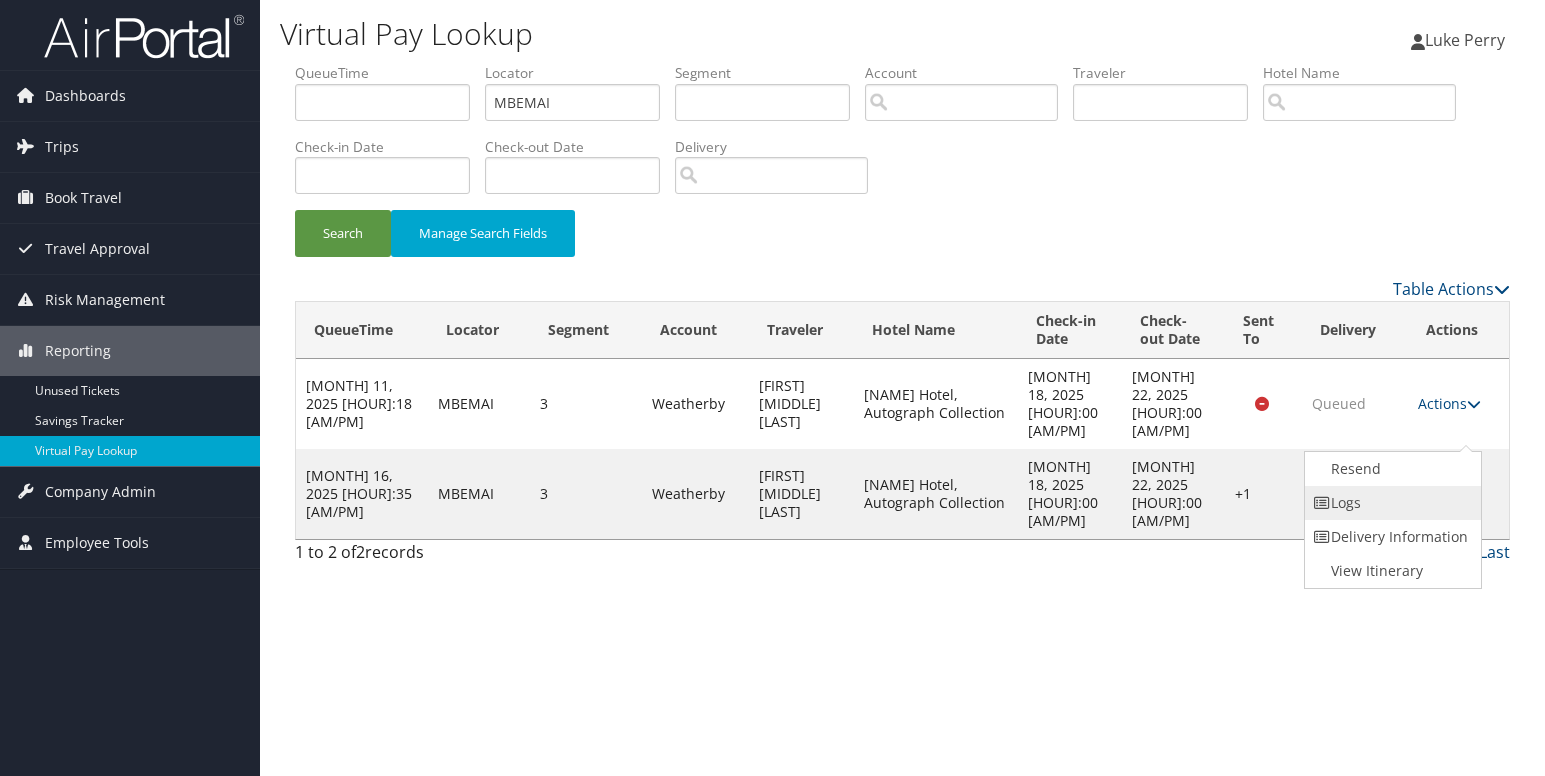 click on "Logs" at bounding box center [1390, 503] 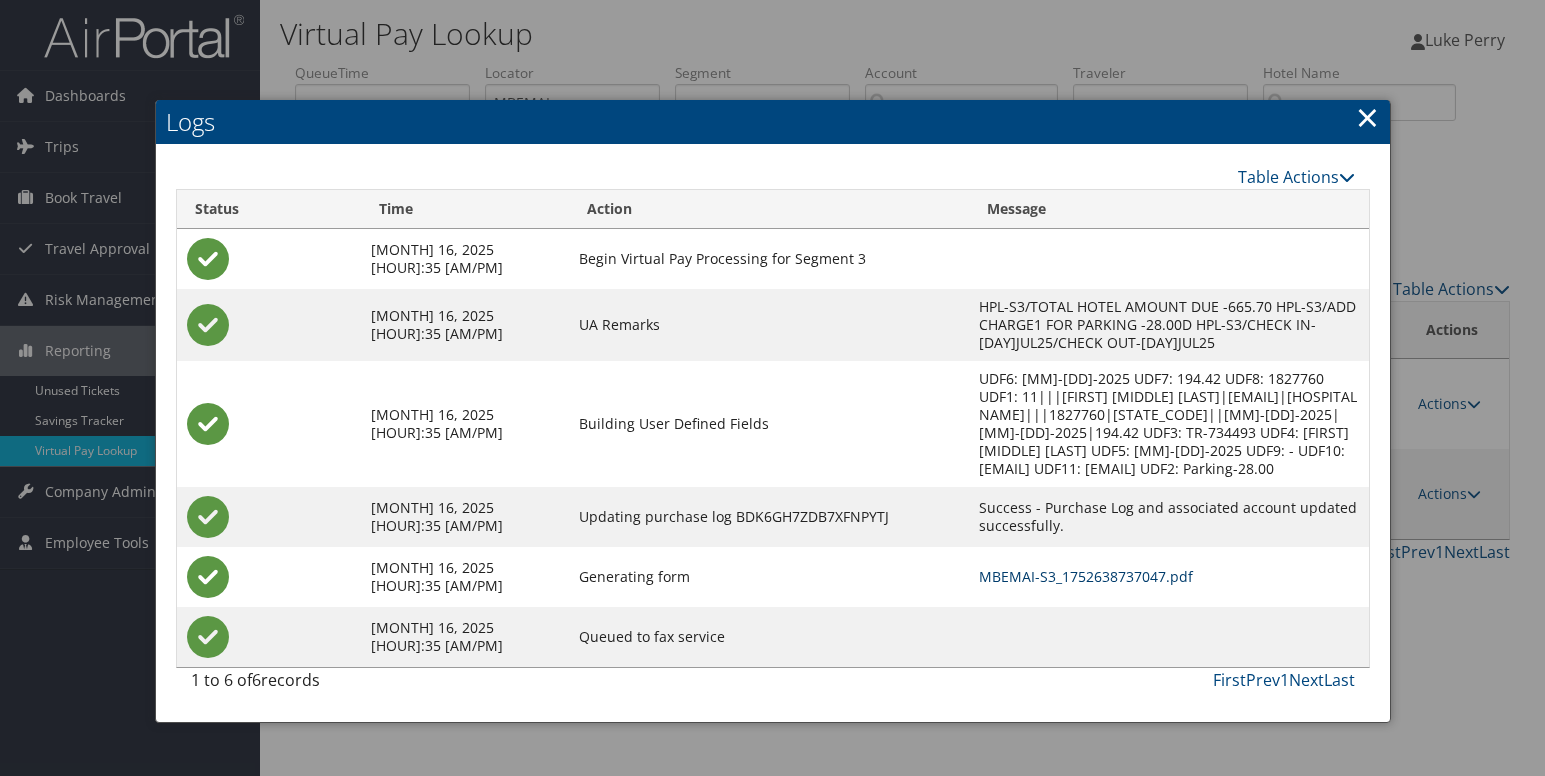 click on "MBEMAI-S3_1752638737047.pdf" at bounding box center [1086, 576] 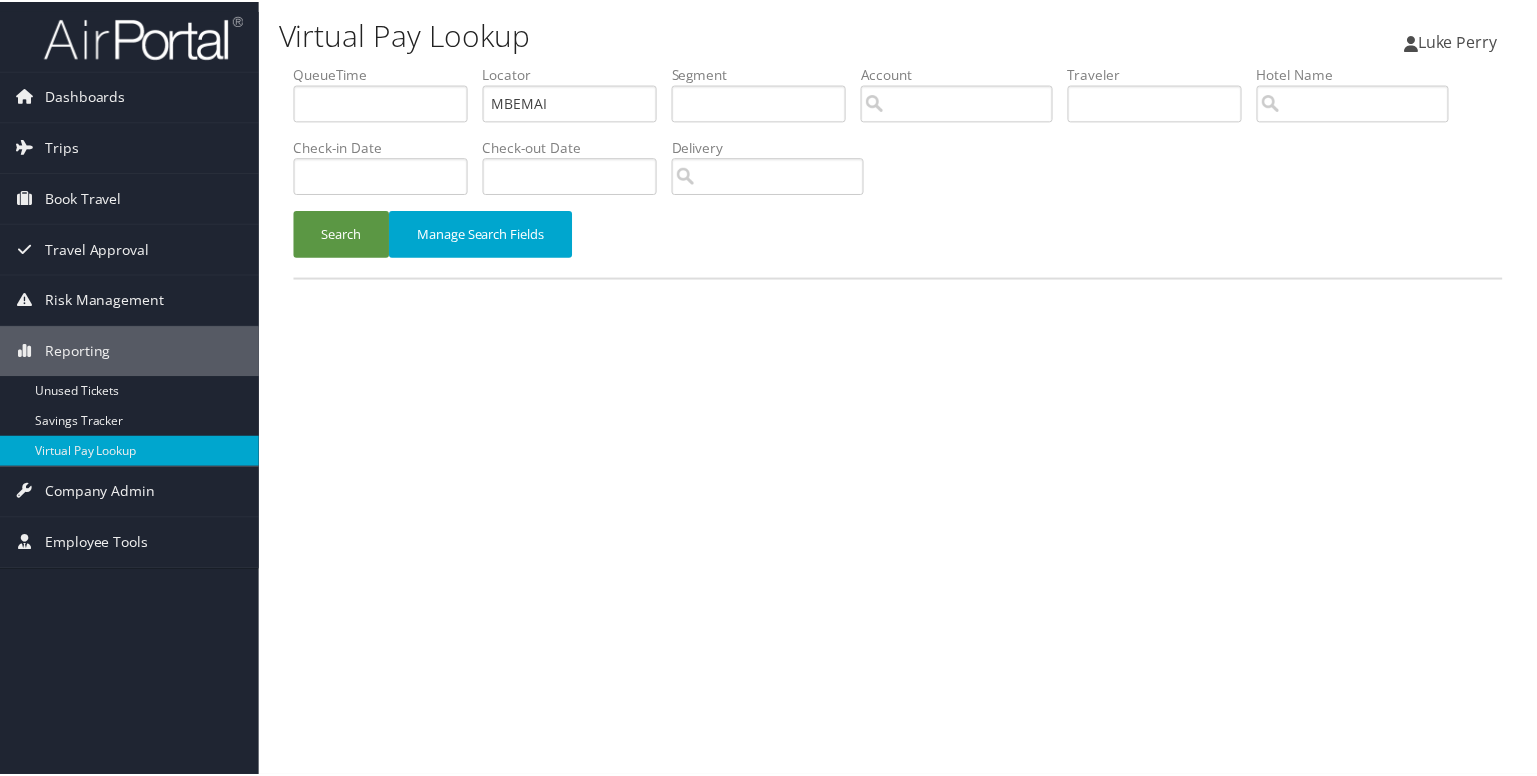 scroll, scrollTop: 0, scrollLeft: 0, axis: both 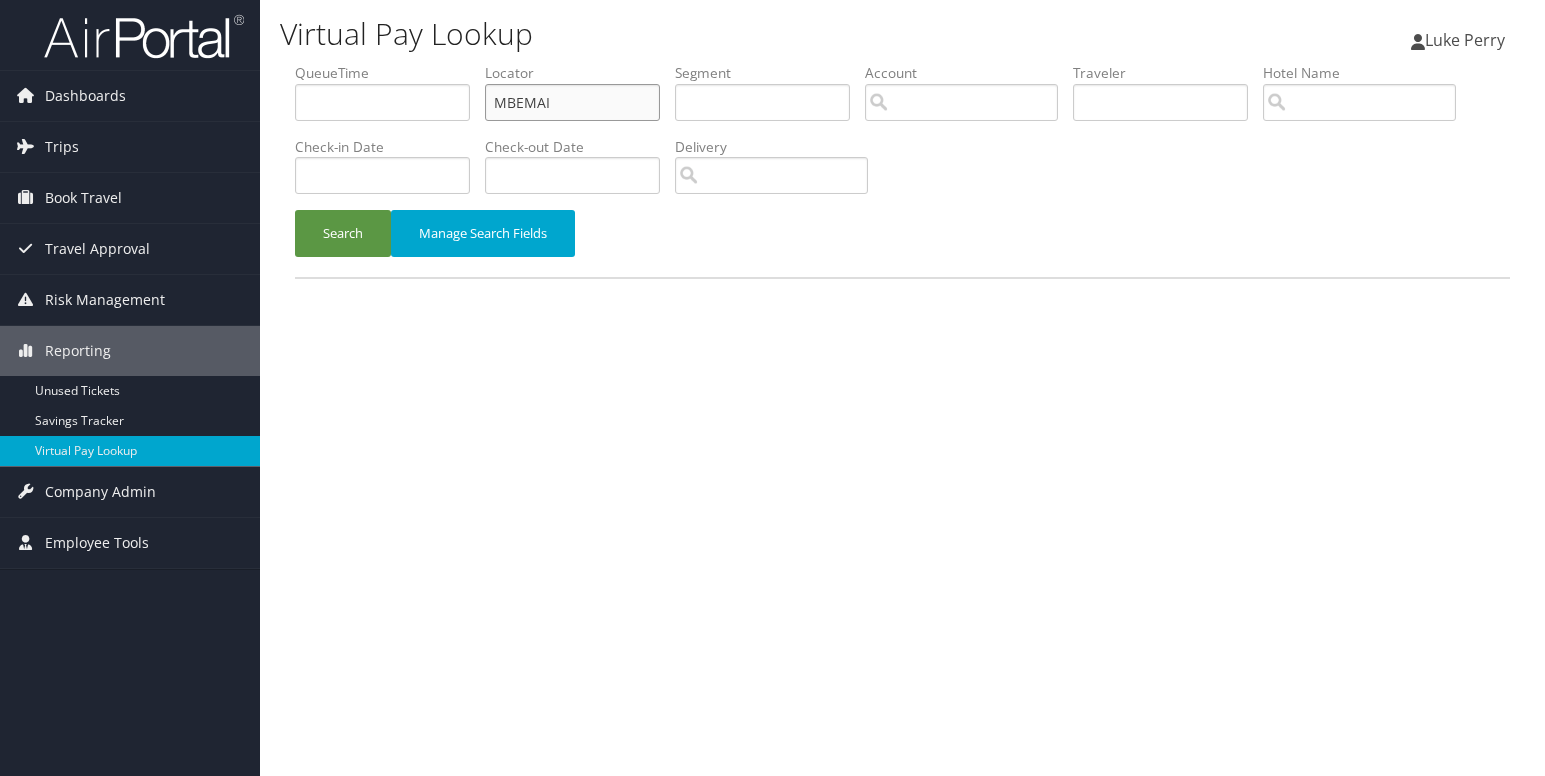click on "MBEMAI" at bounding box center (572, 102) 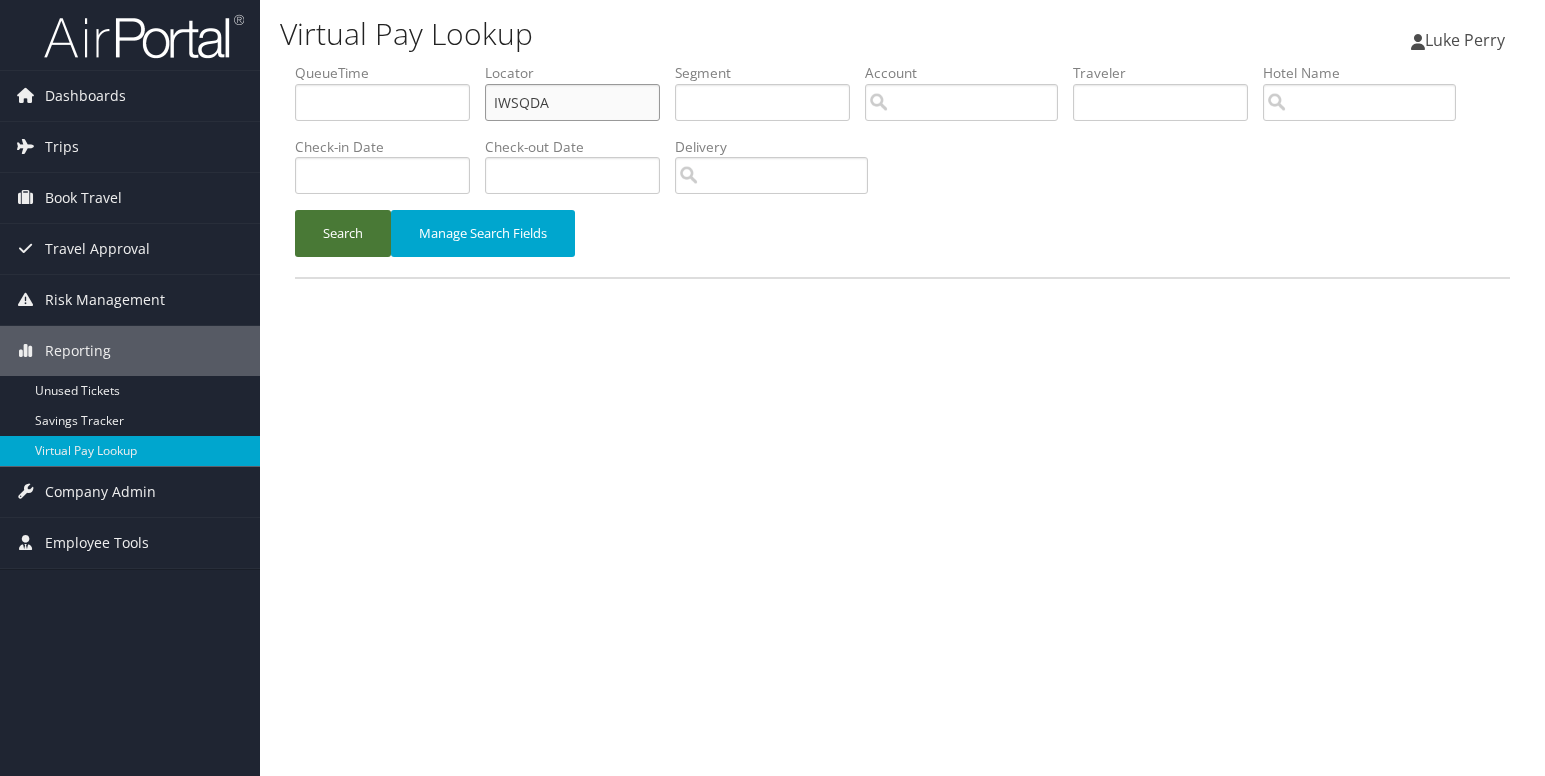 type on "IWSQDA" 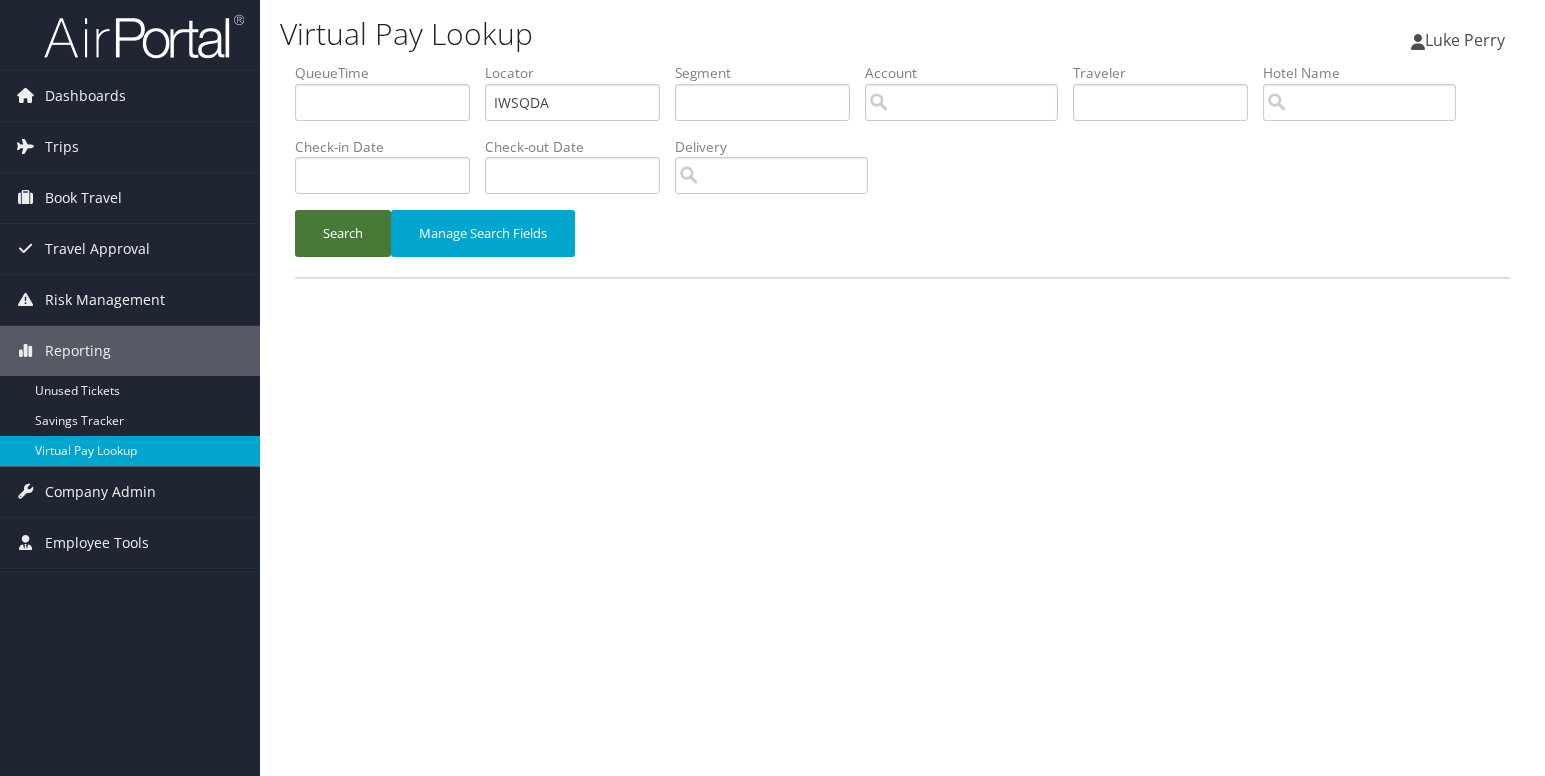 click on "Search" at bounding box center [343, 233] 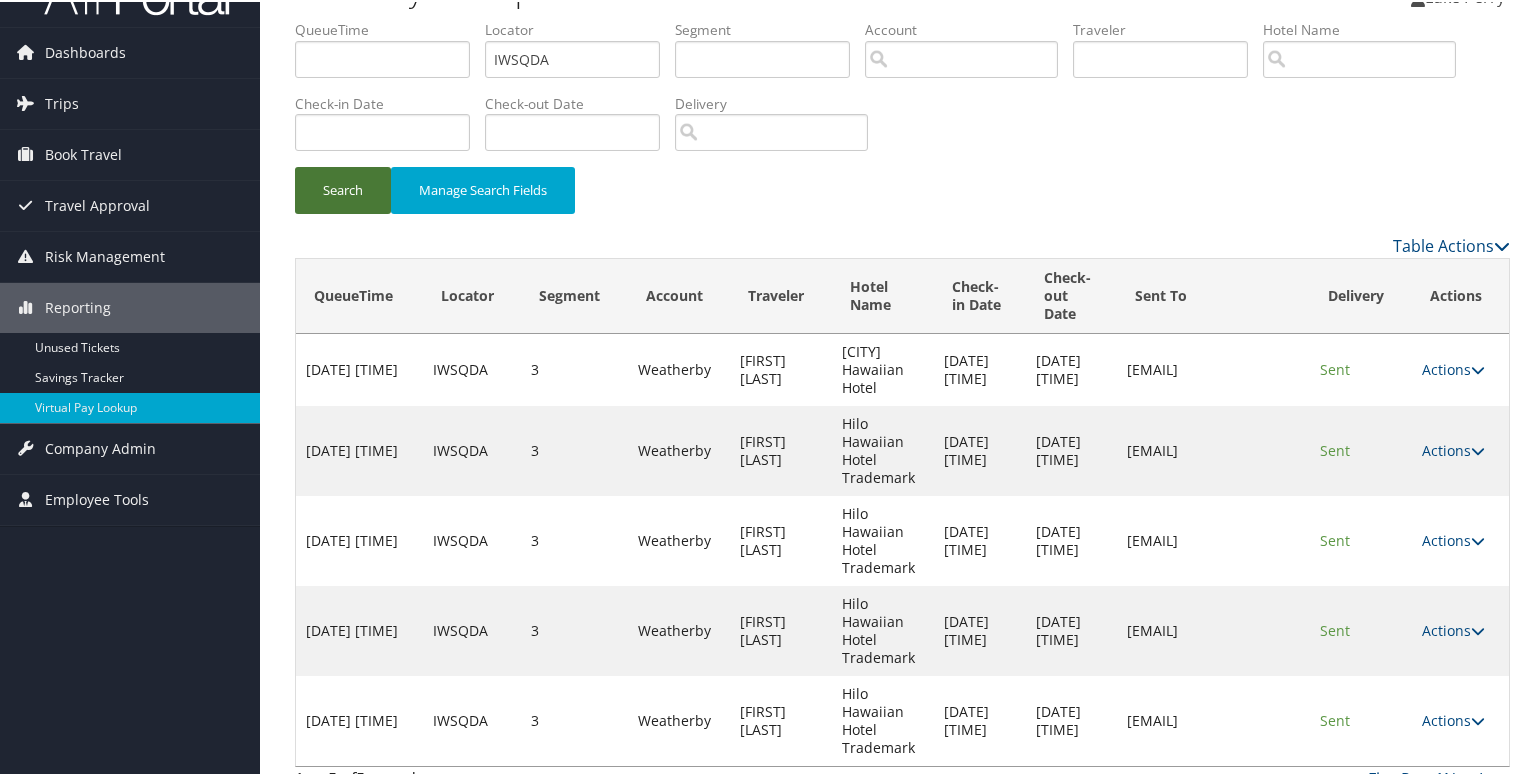 scroll, scrollTop: 68, scrollLeft: 0, axis: vertical 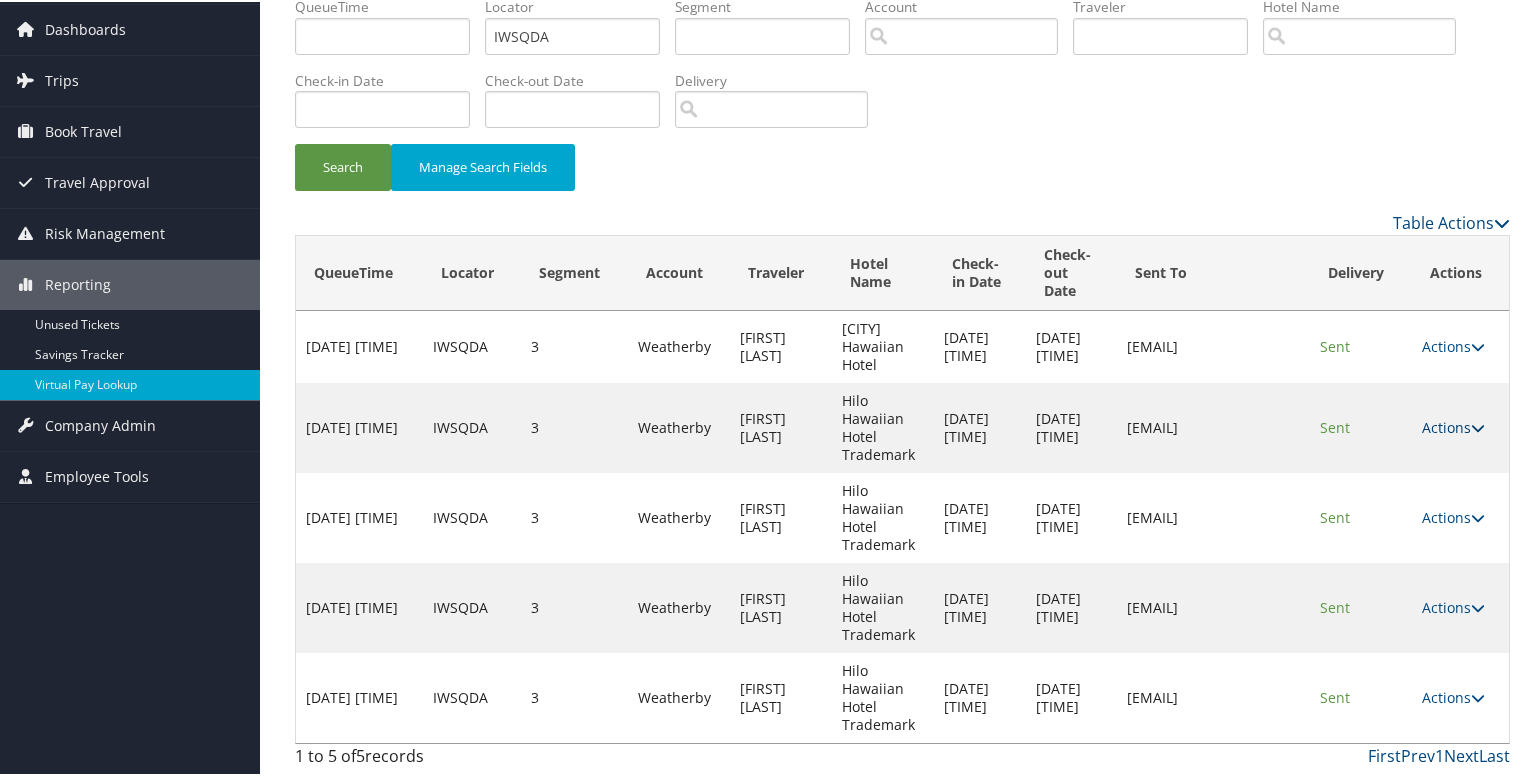 drag, startPoint x: 1476, startPoint y: 418, endPoint x: 1469, endPoint y: 433, distance: 16.552946 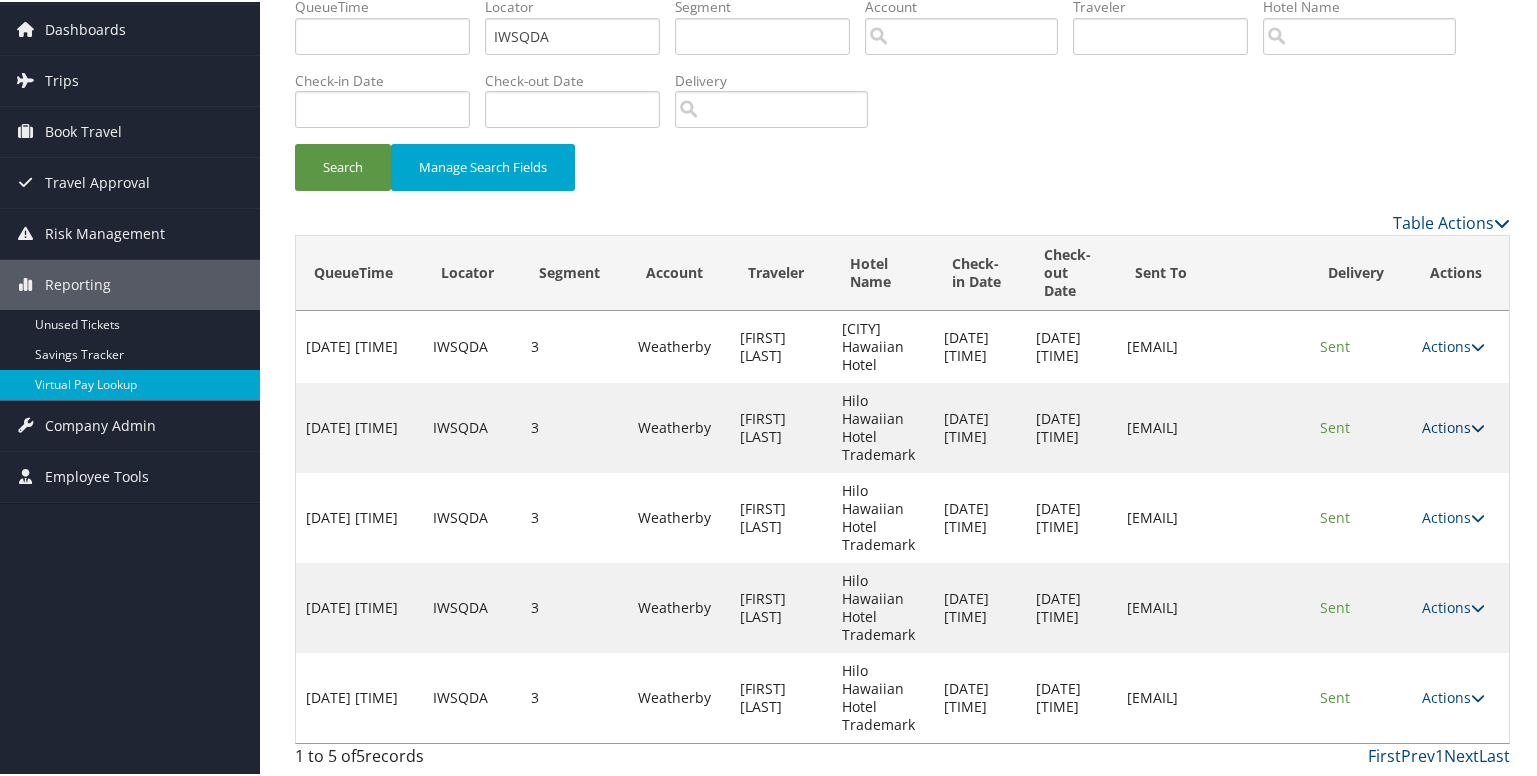 click at bounding box center (1478, 426) 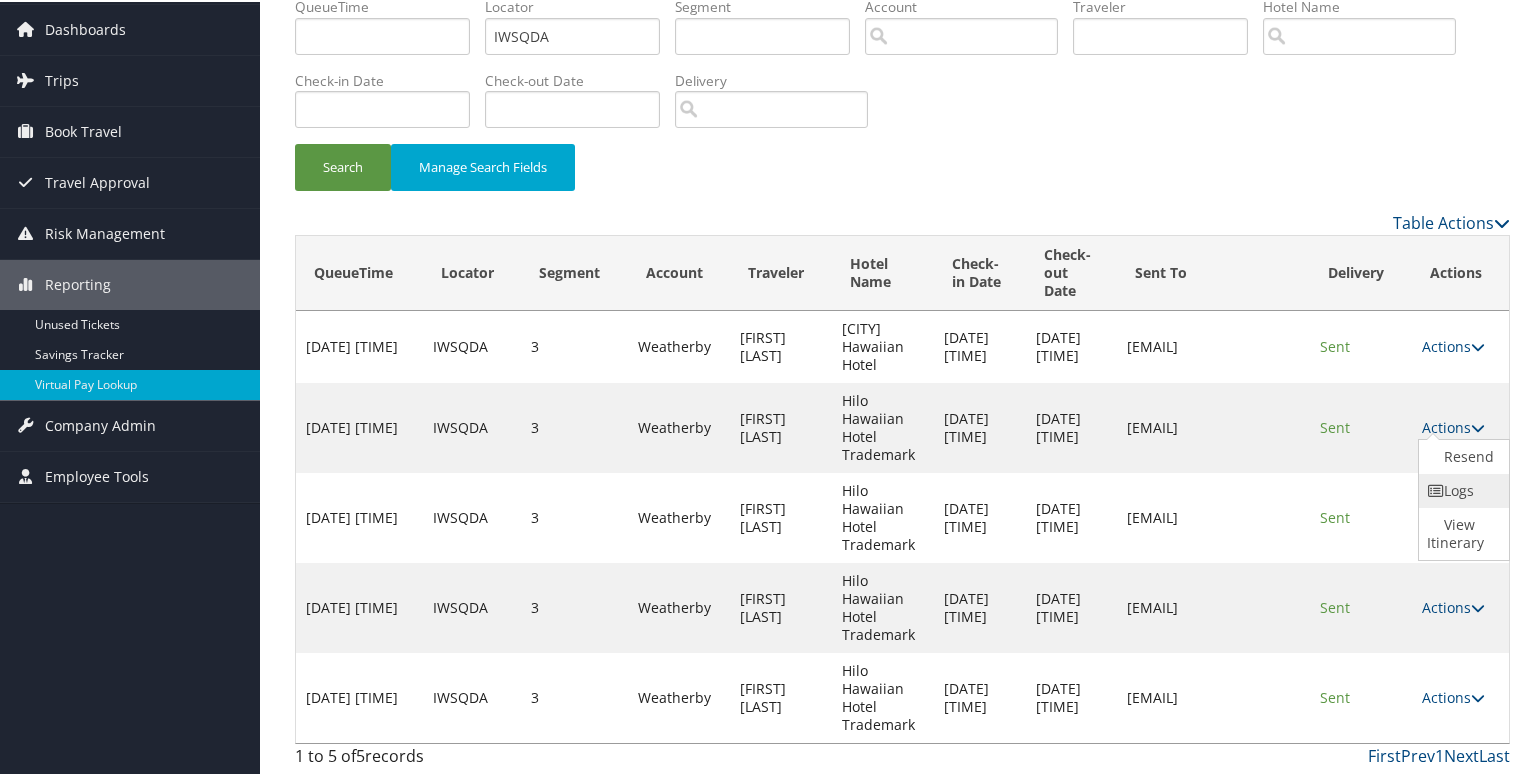 click on "Logs" at bounding box center [1461, 489] 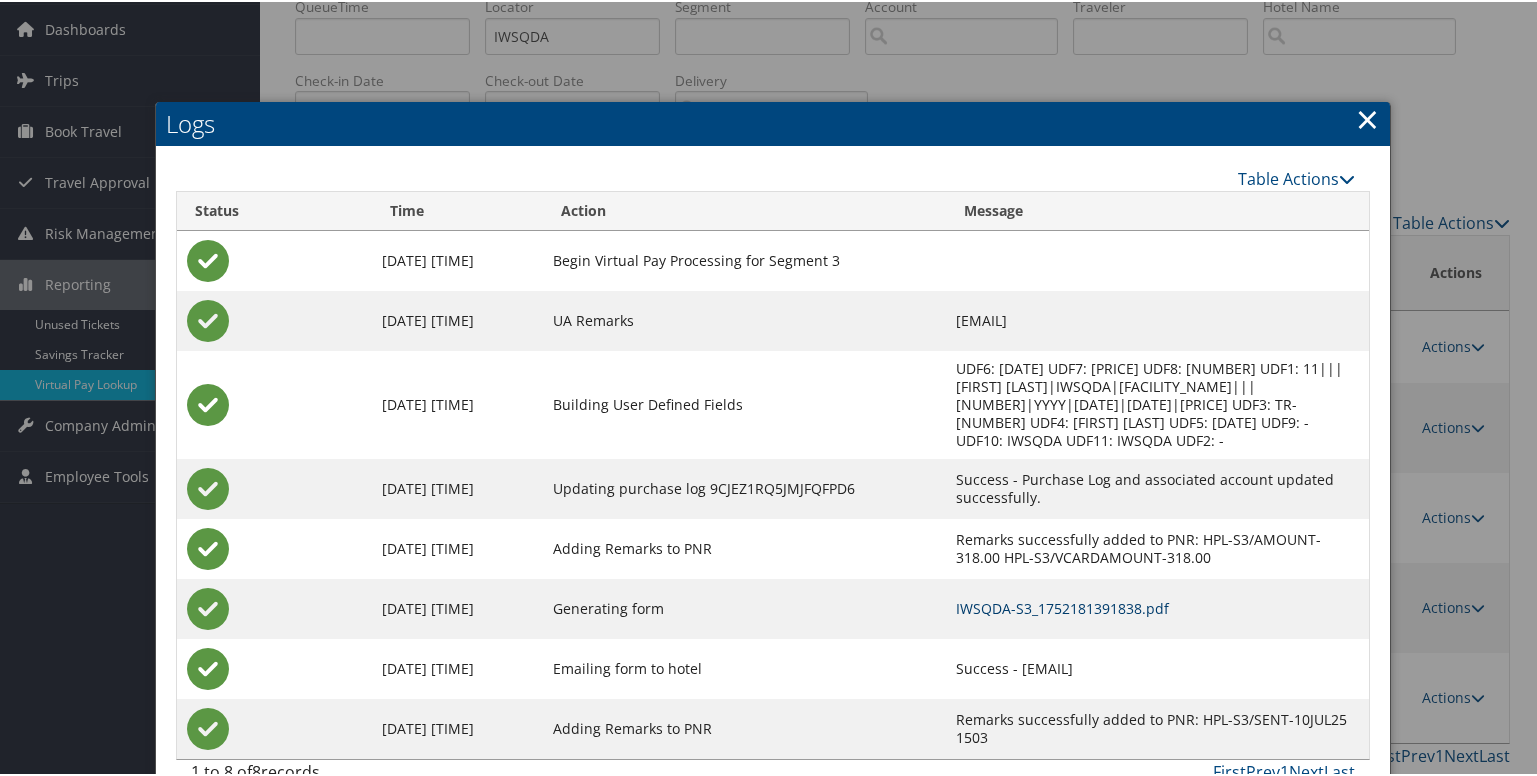 click on "IWSQDA-S3_1752181391838.pdf" at bounding box center [1062, 606] 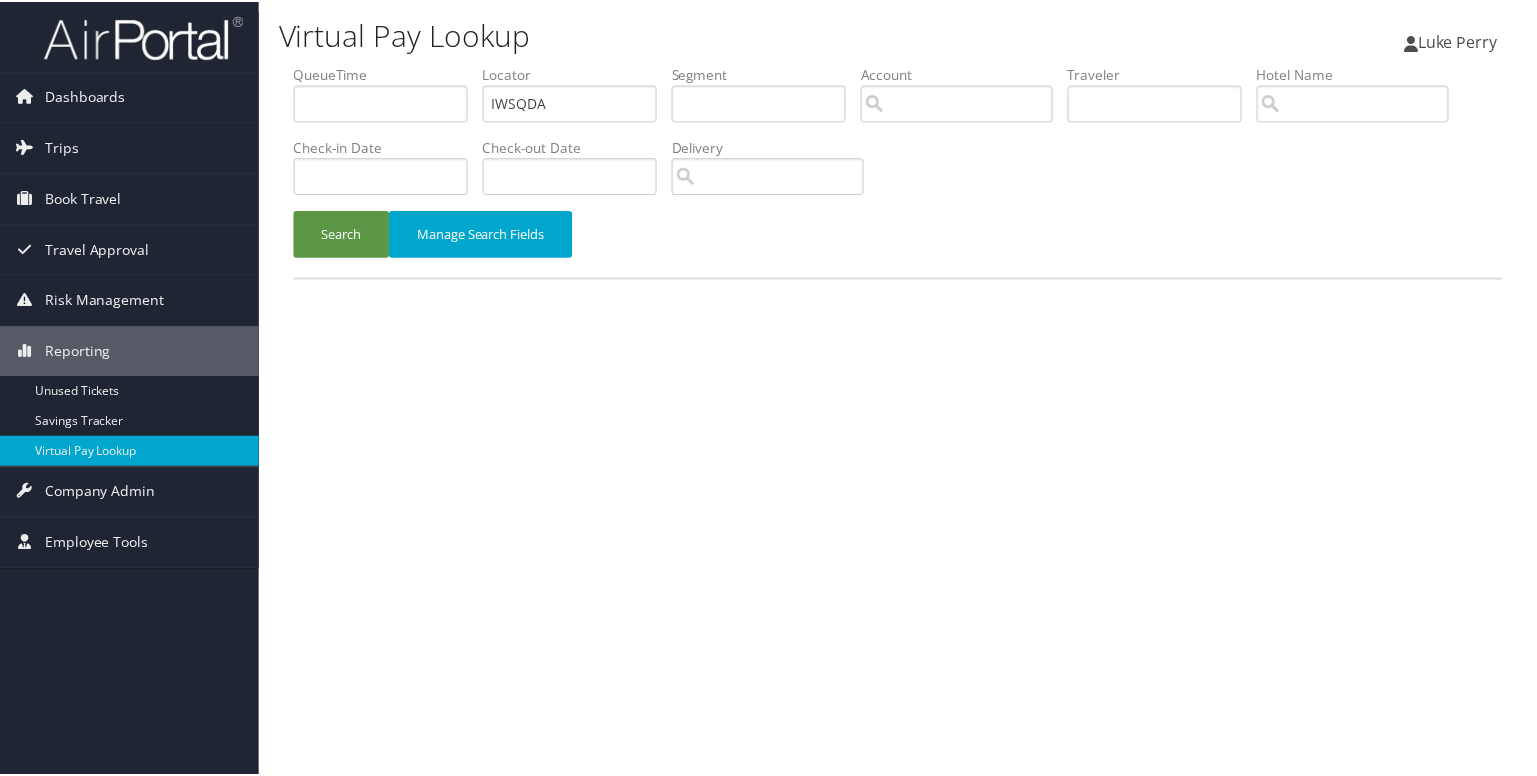 scroll, scrollTop: 0, scrollLeft: 0, axis: both 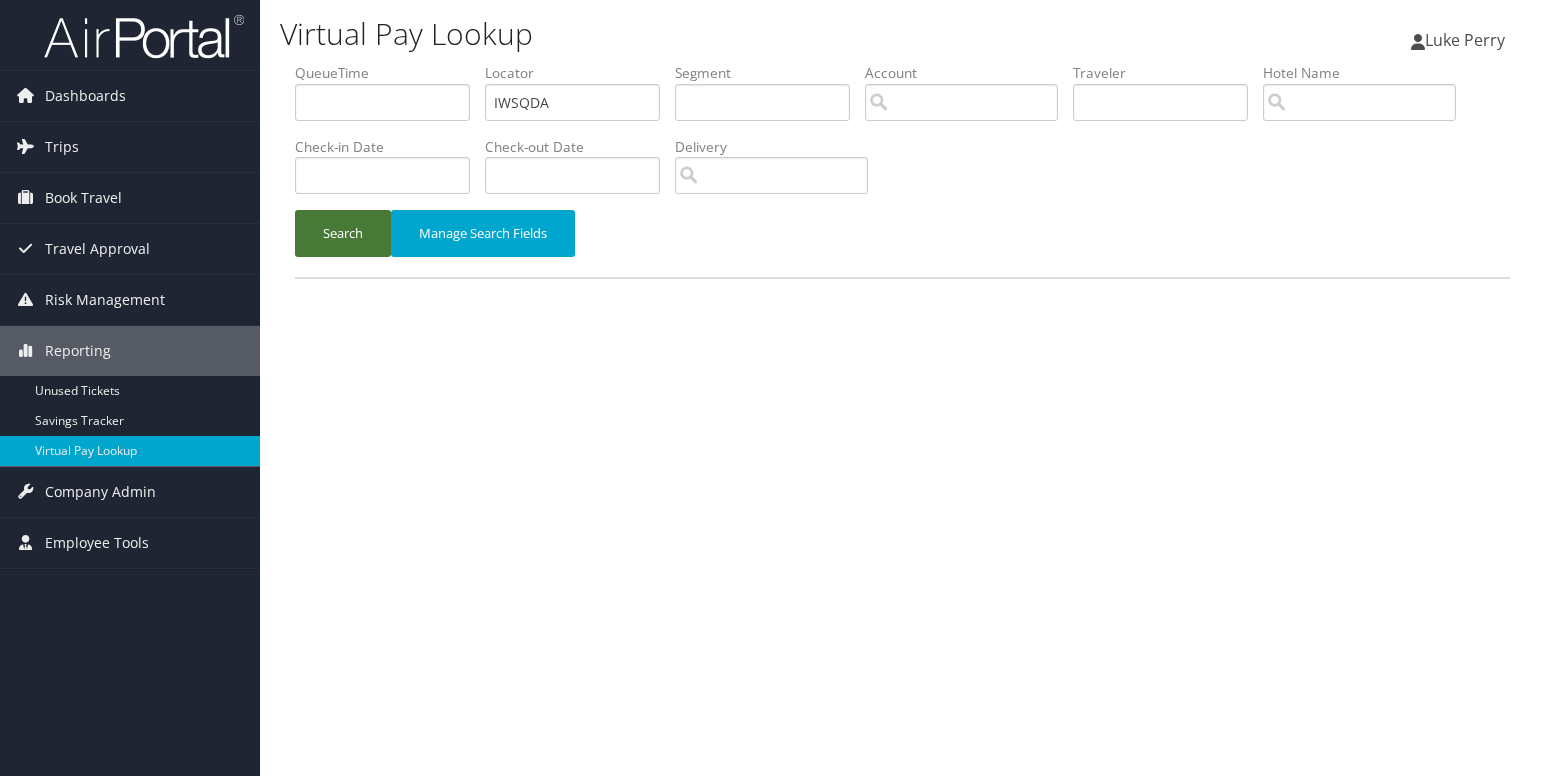 click on "Search" at bounding box center (343, 233) 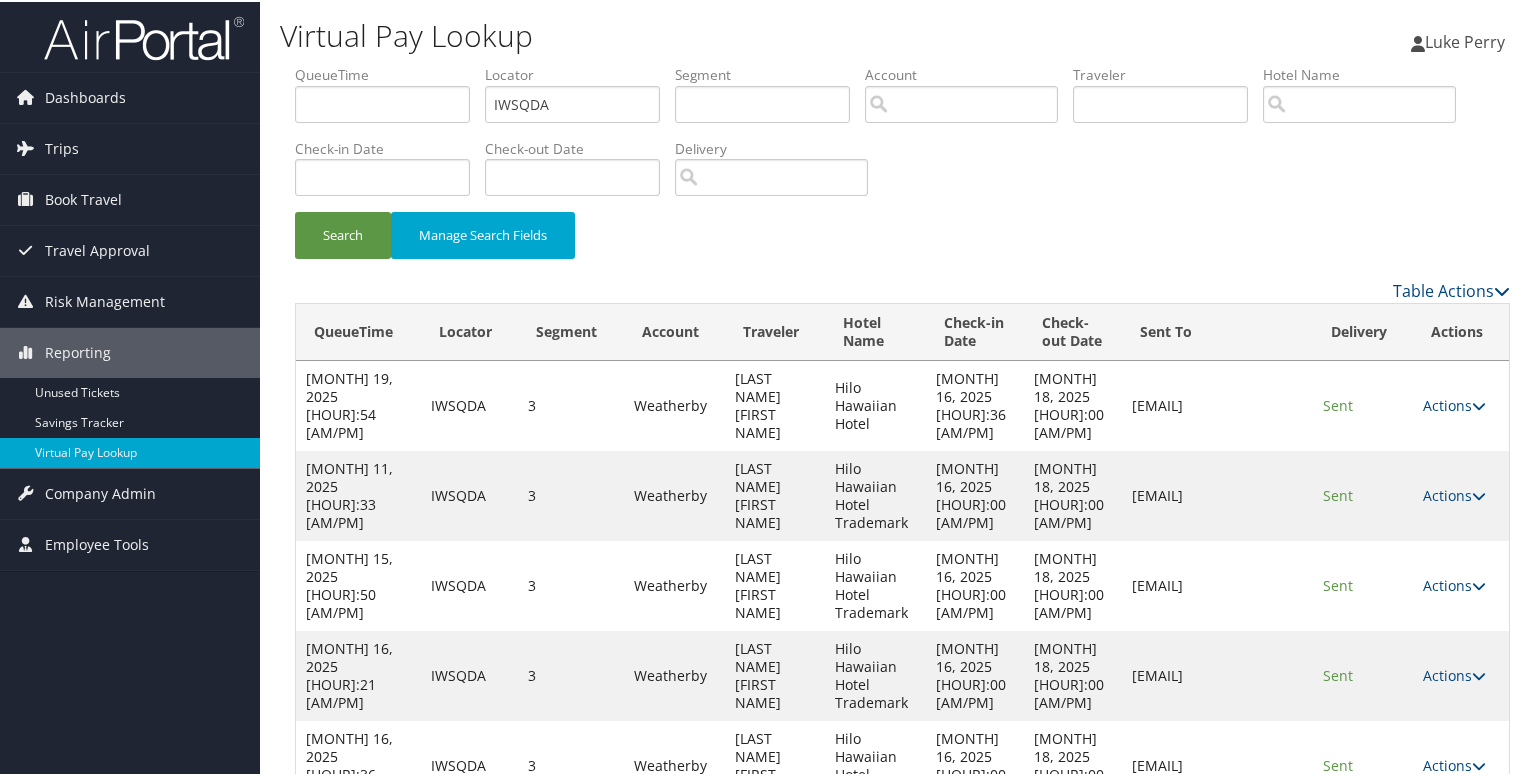 click on "Actions   Resend  Logs  View Itinerary" at bounding box center (1461, 404) 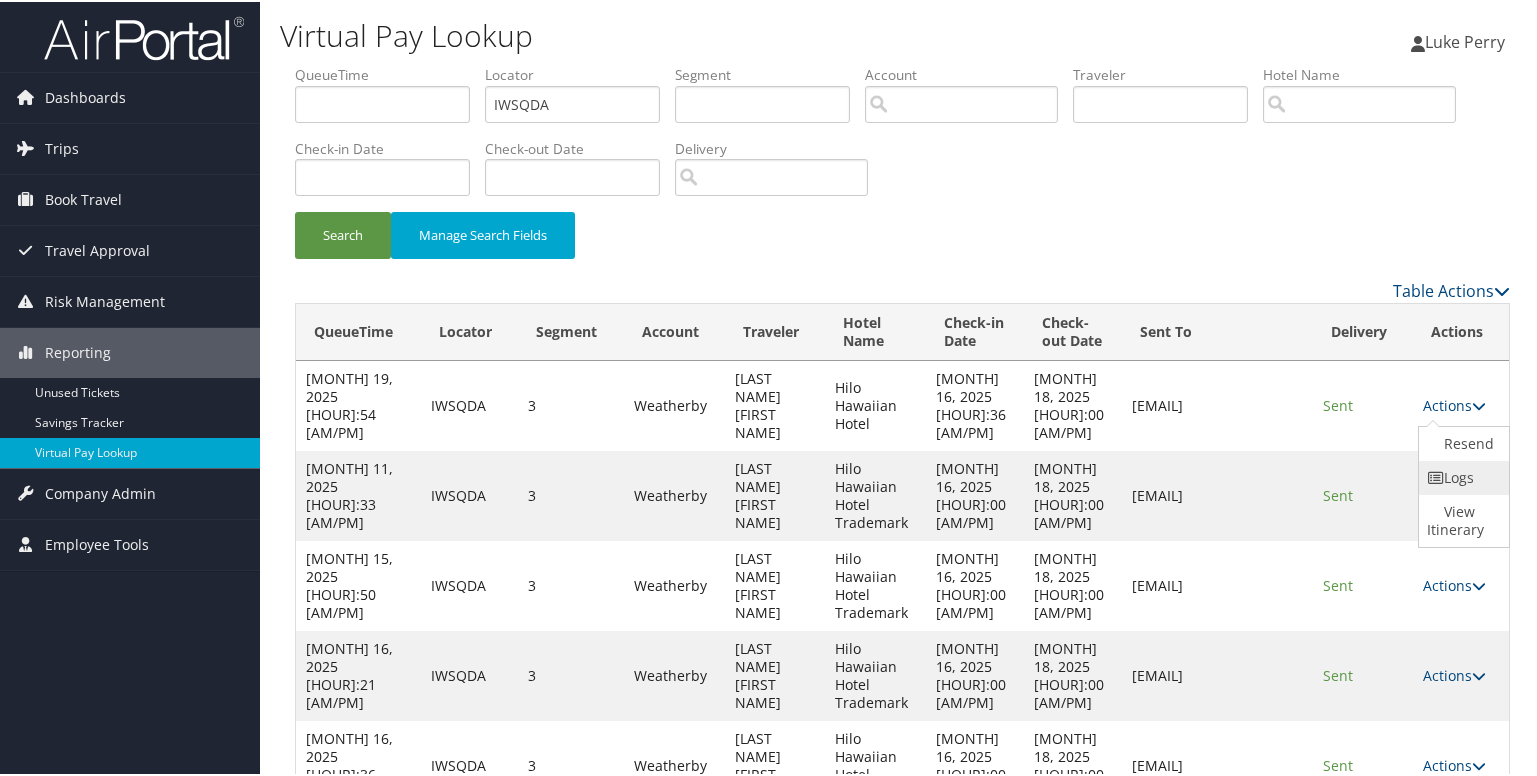 click on "Logs" at bounding box center (1461, 476) 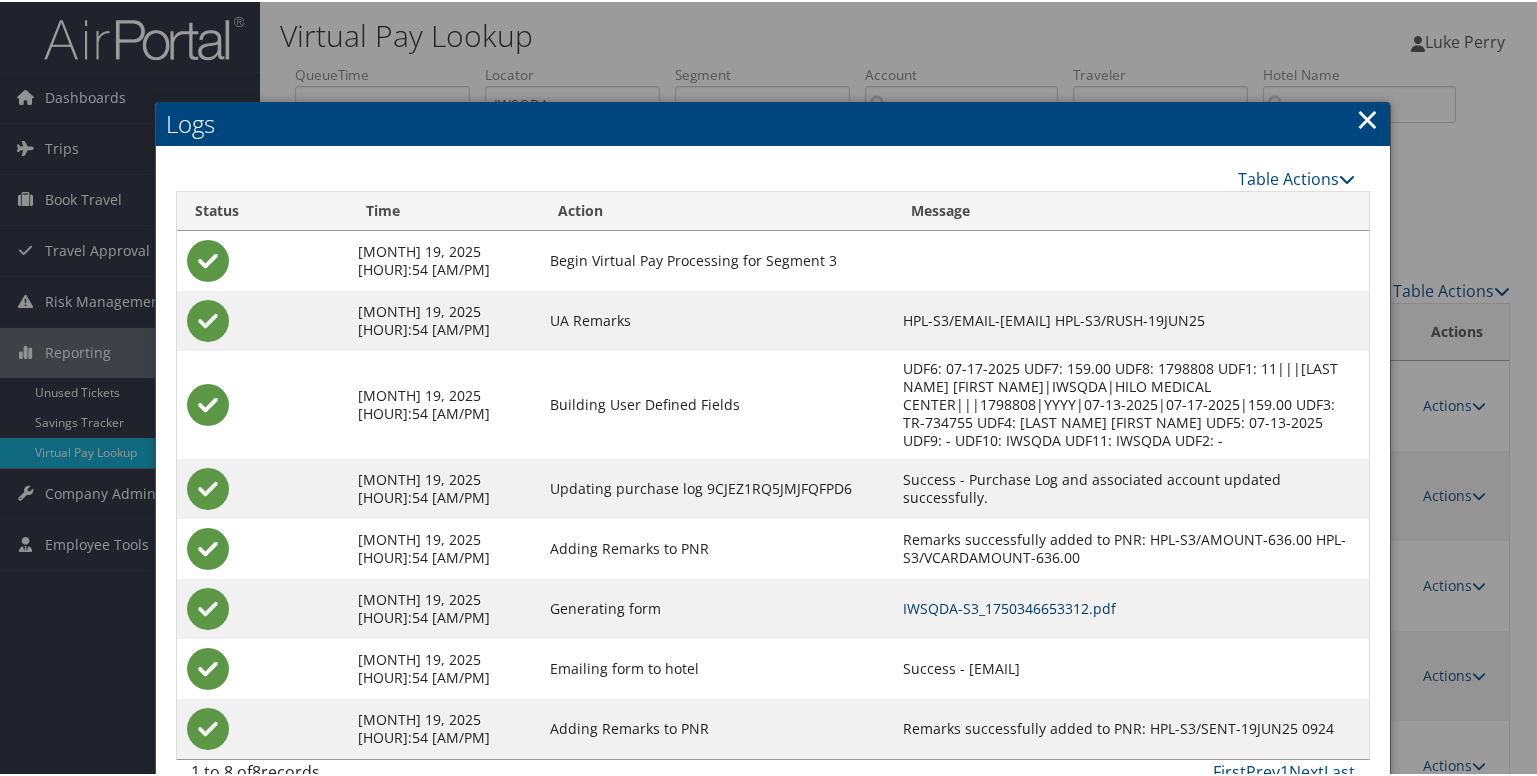 click on "IWSQDA-S3_1750346653312.pdf" at bounding box center [1009, 606] 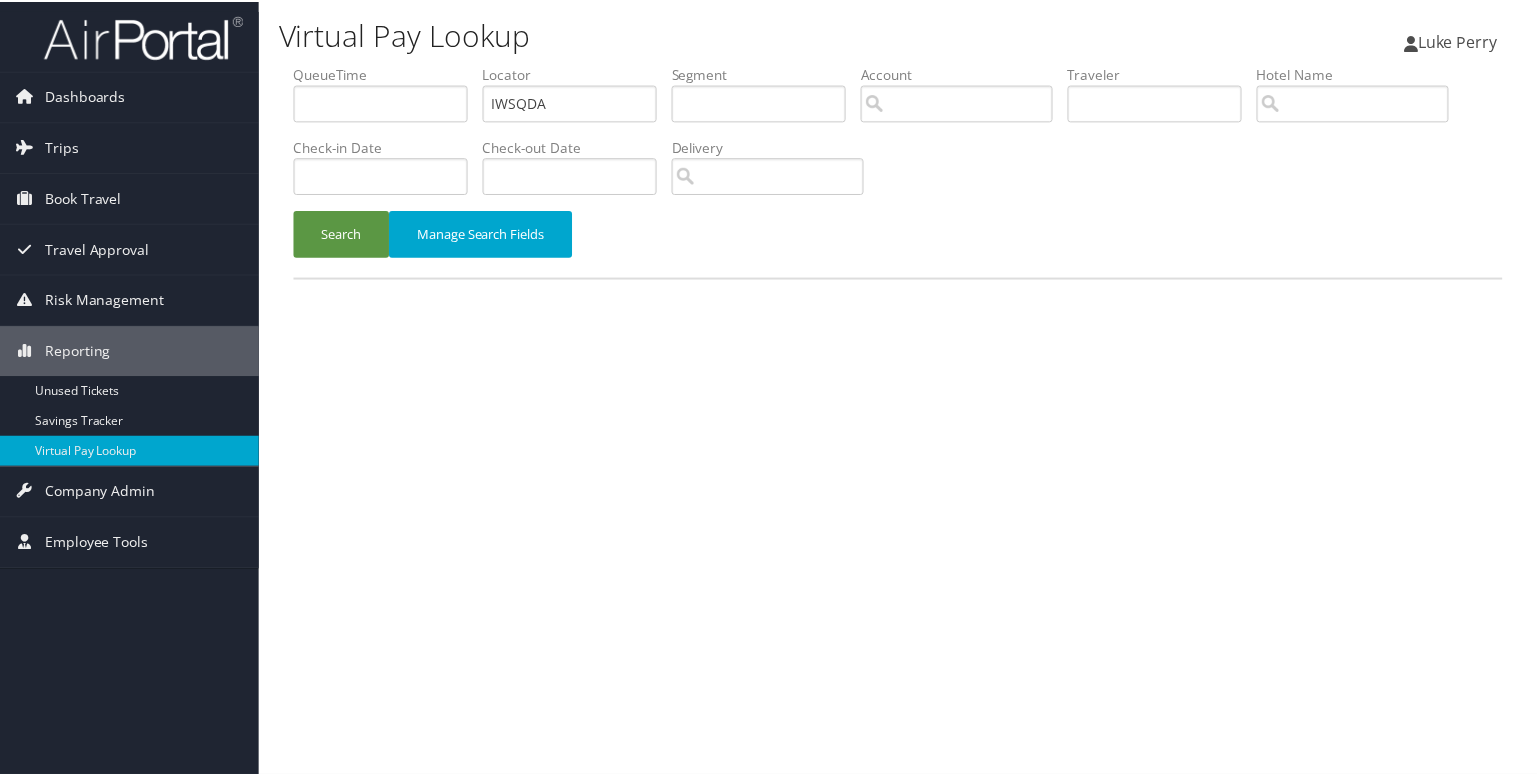 scroll, scrollTop: 0, scrollLeft: 0, axis: both 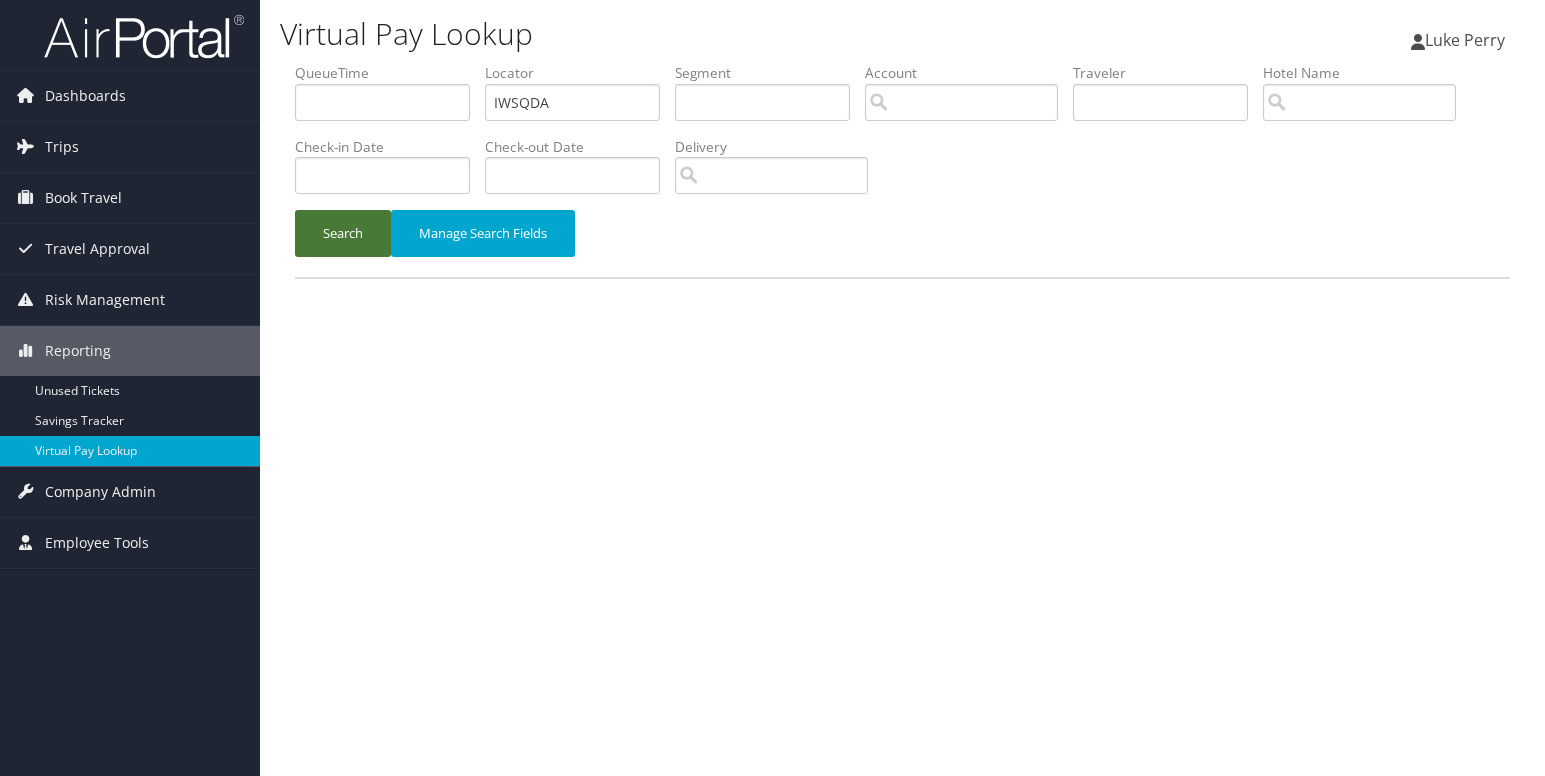 drag, startPoint x: 315, startPoint y: 228, endPoint x: 341, endPoint y: 261, distance: 42.0119 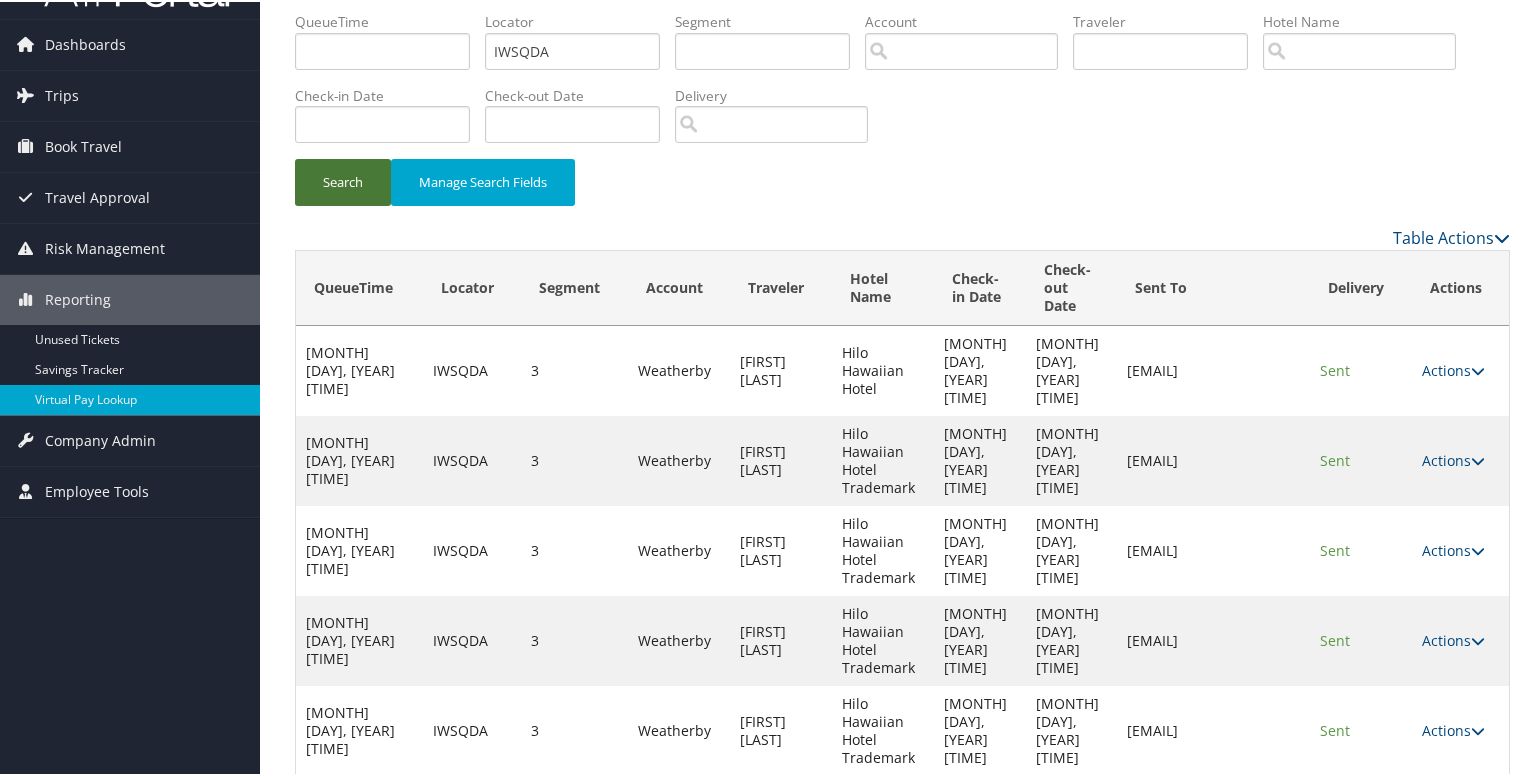 scroll, scrollTop: 68, scrollLeft: 0, axis: vertical 